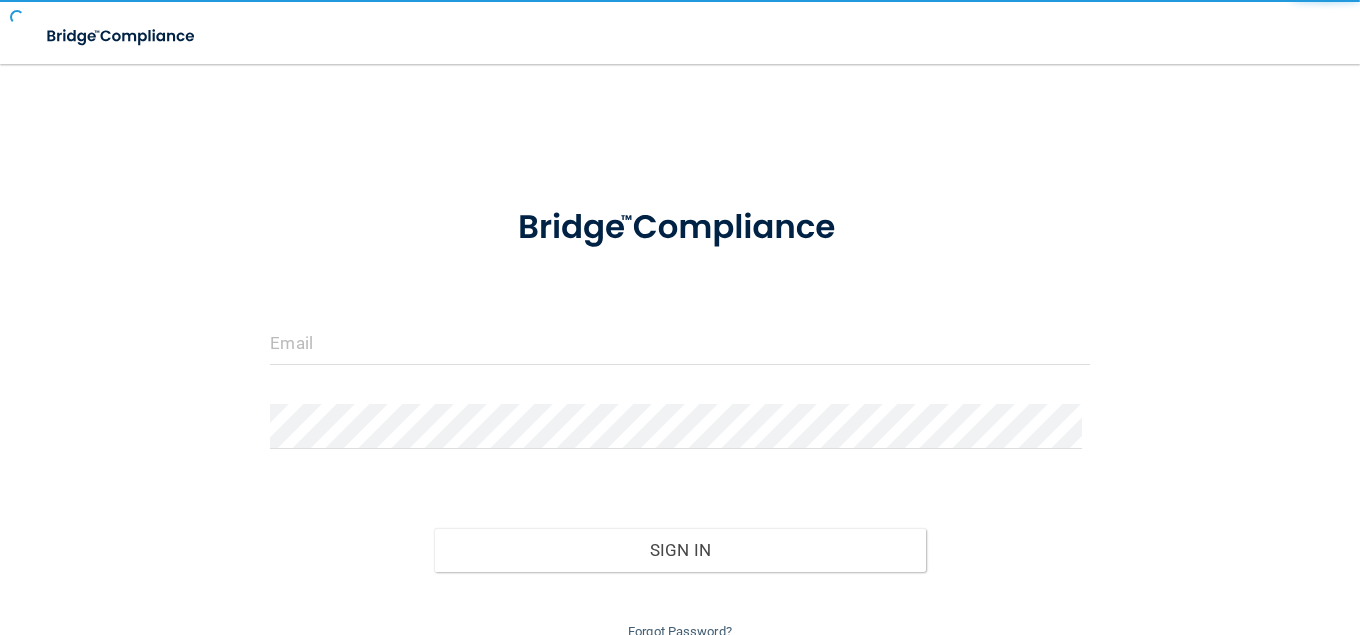 scroll, scrollTop: 0, scrollLeft: 0, axis: both 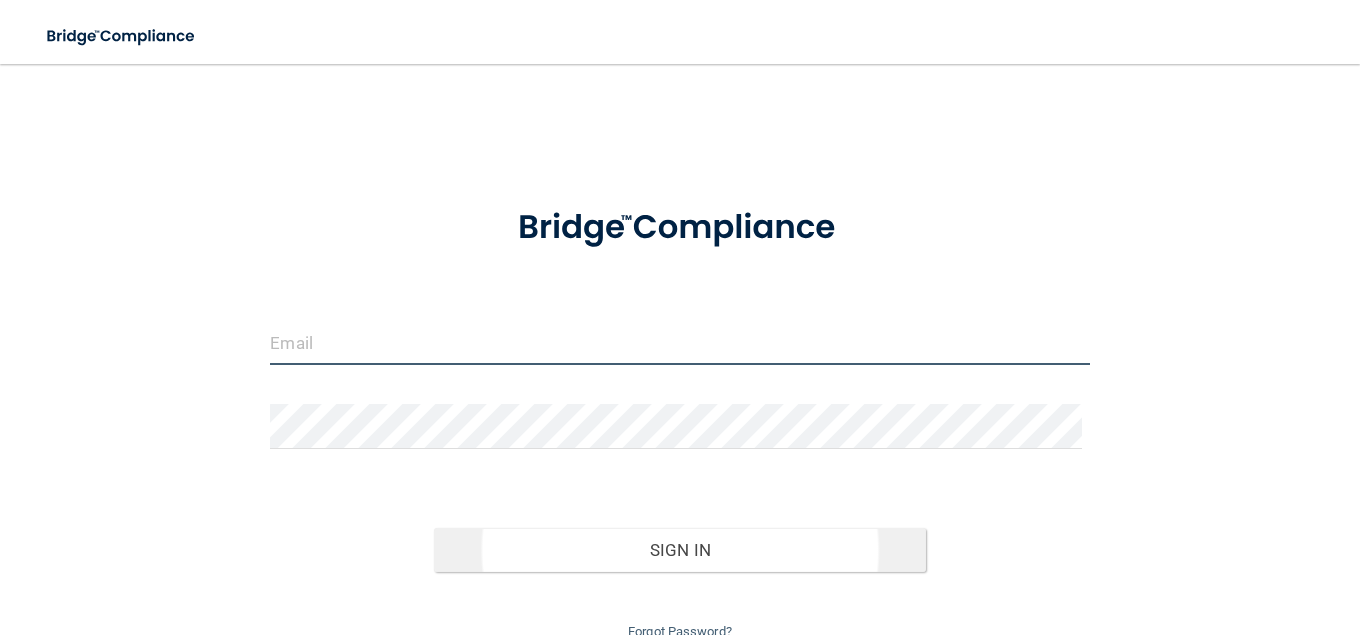 type on "[EMAIL_ADDRESS][DOMAIN_NAME]" 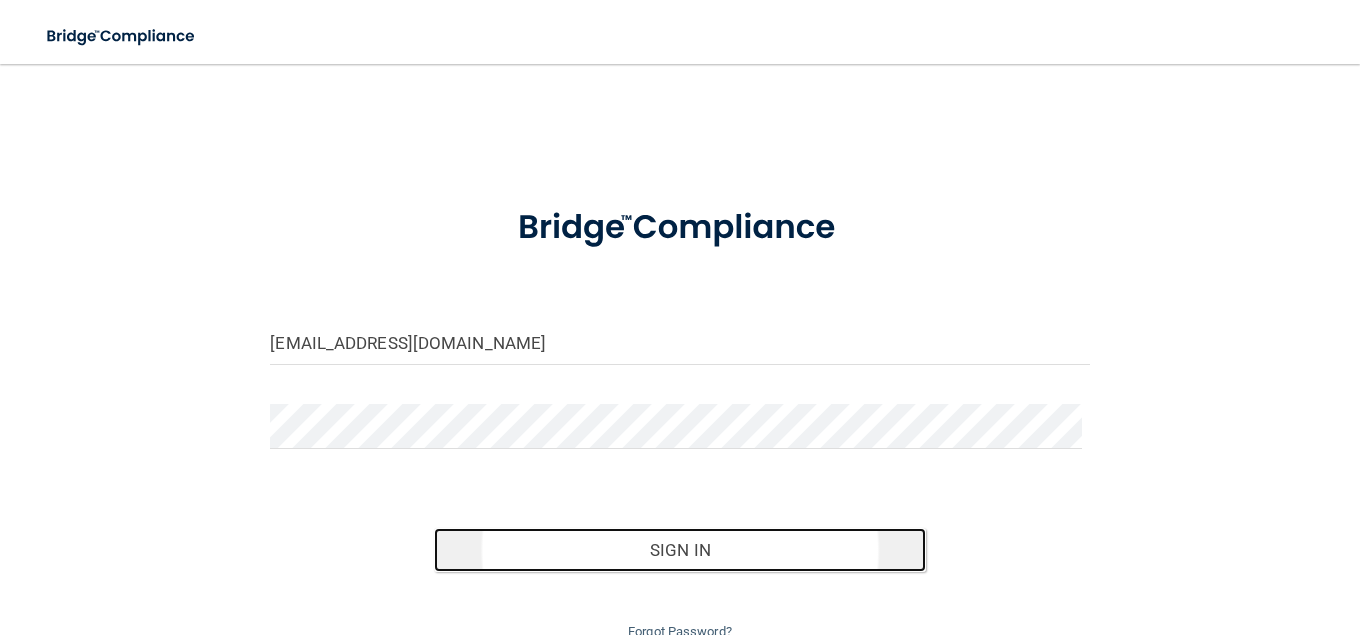 click on "Sign In" at bounding box center (680, 550) 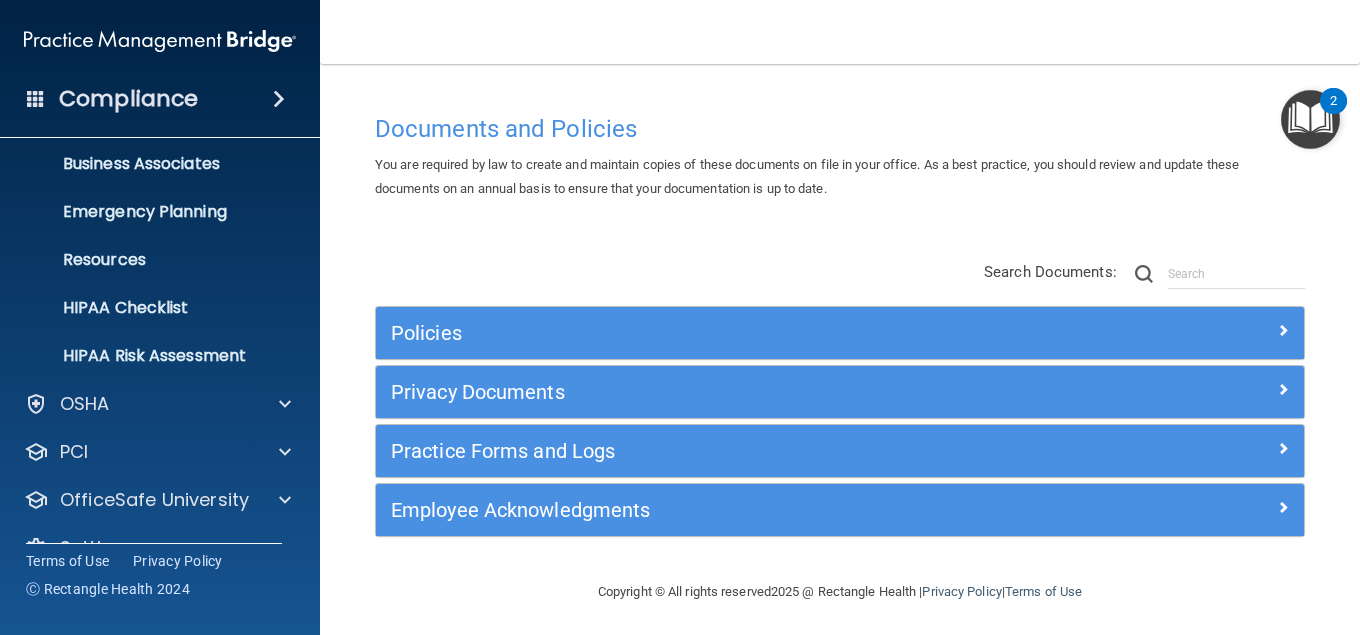 scroll, scrollTop: 194, scrollLeft: 0, axis: vertical 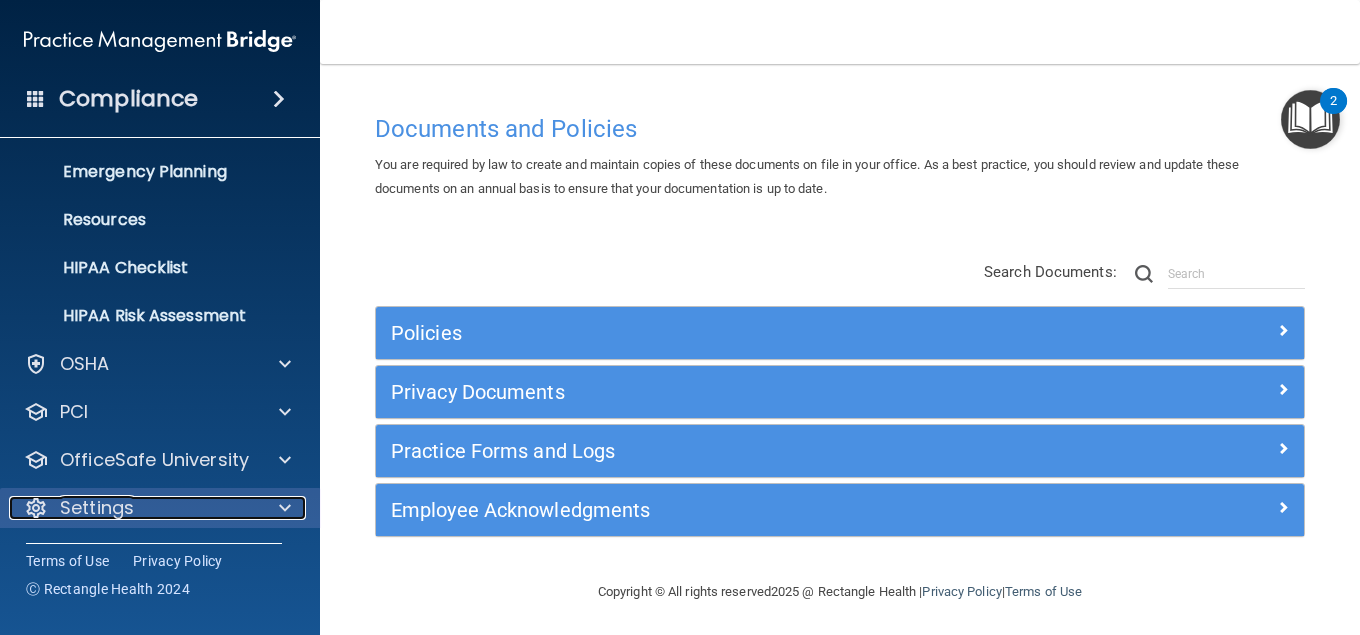 click at bounding box center (285, 508) 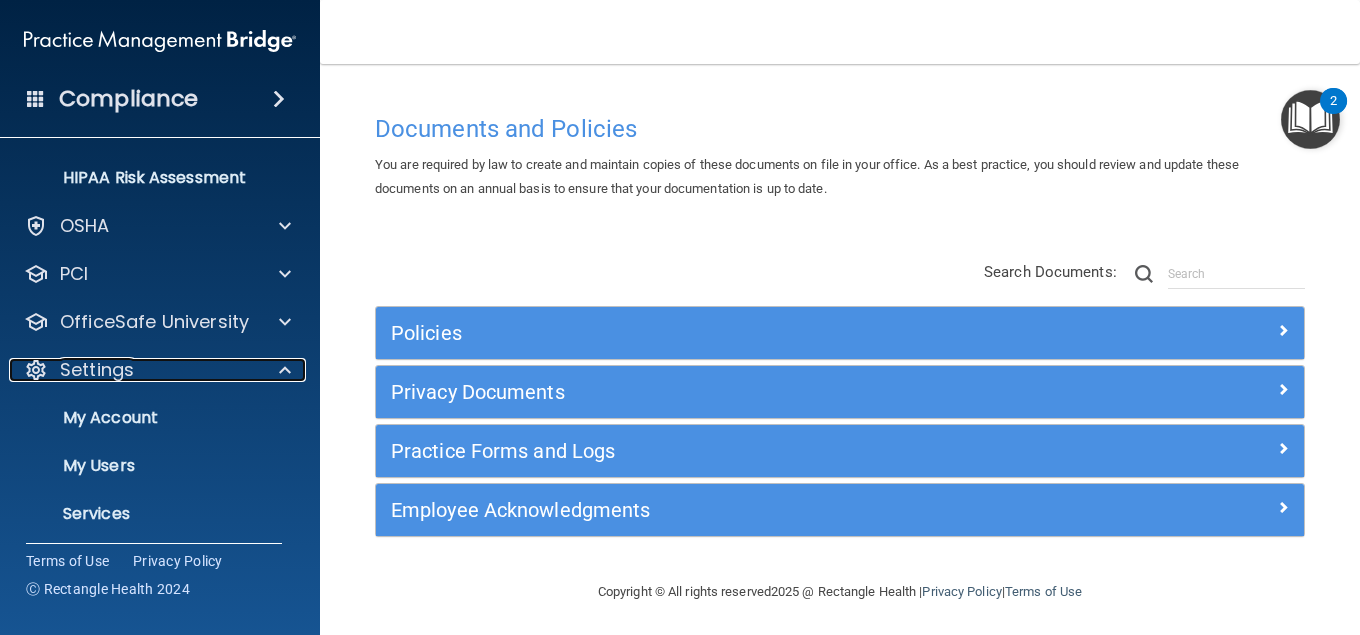 scroll, scrollTop: 433, scrollLeft: 0, axis: vertical 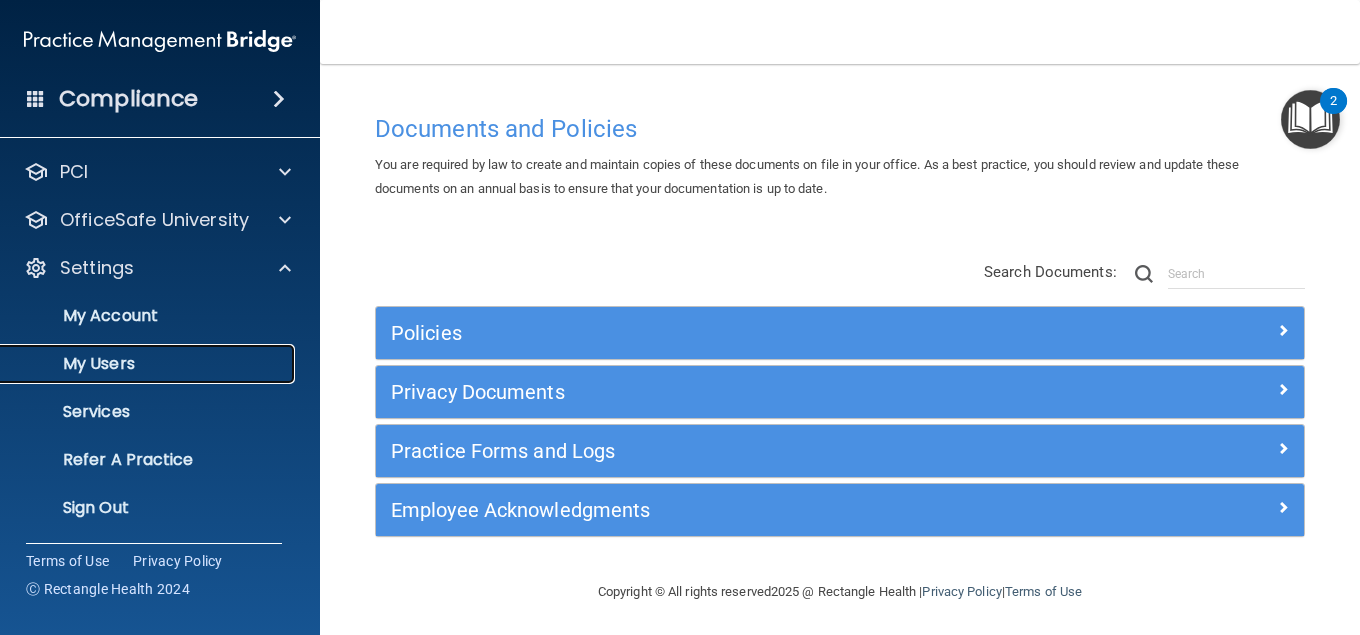 click on "My Users" at bounding box center [149, 364] 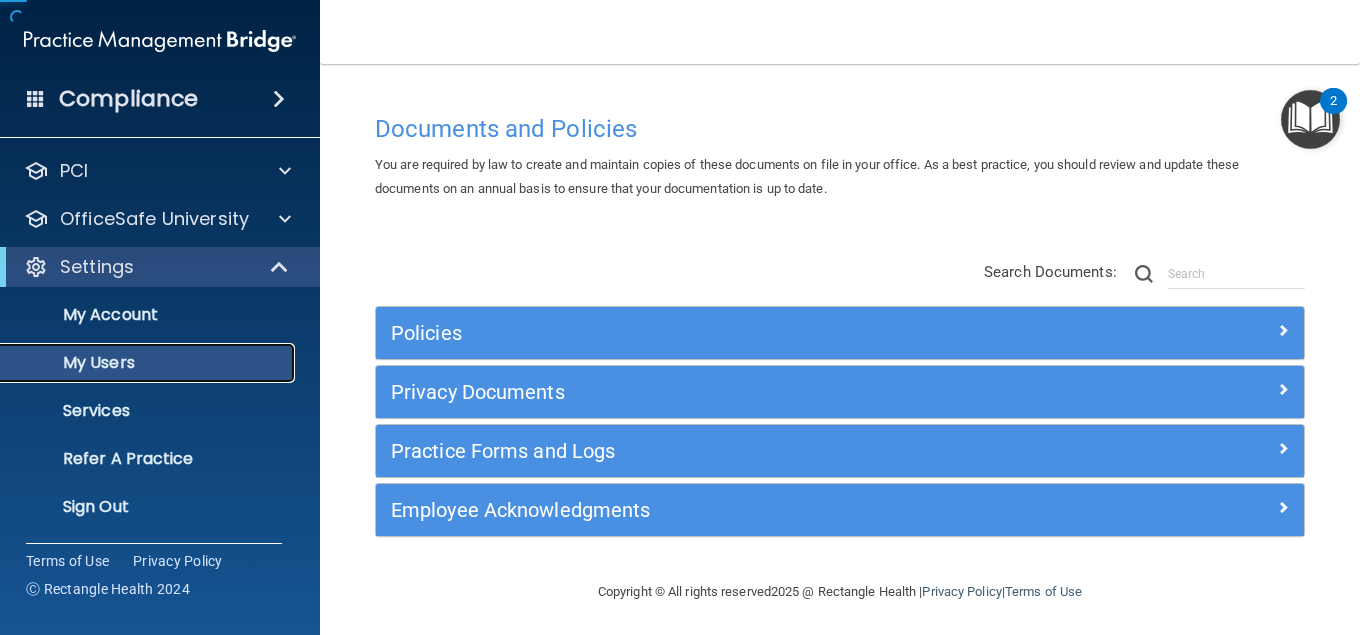 scroll, scrollTop: 98, scrollLeft: 0, axis: vertical 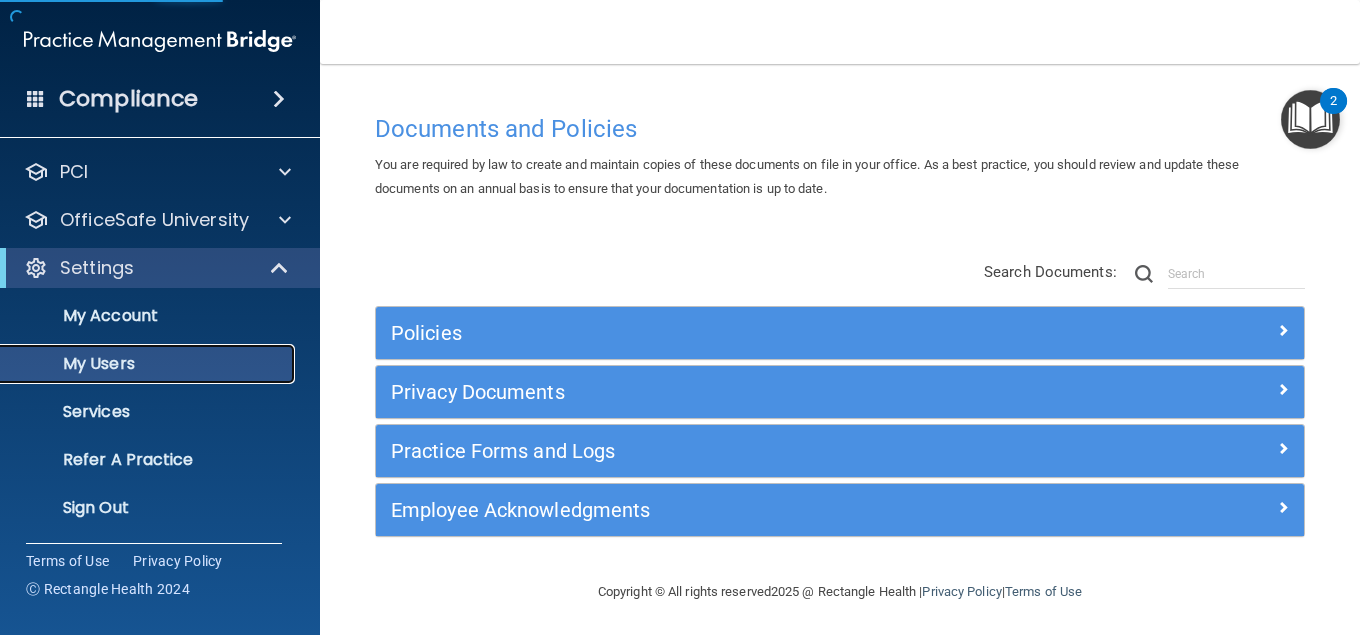 click on "My Users" at bounding box center (149, 364) 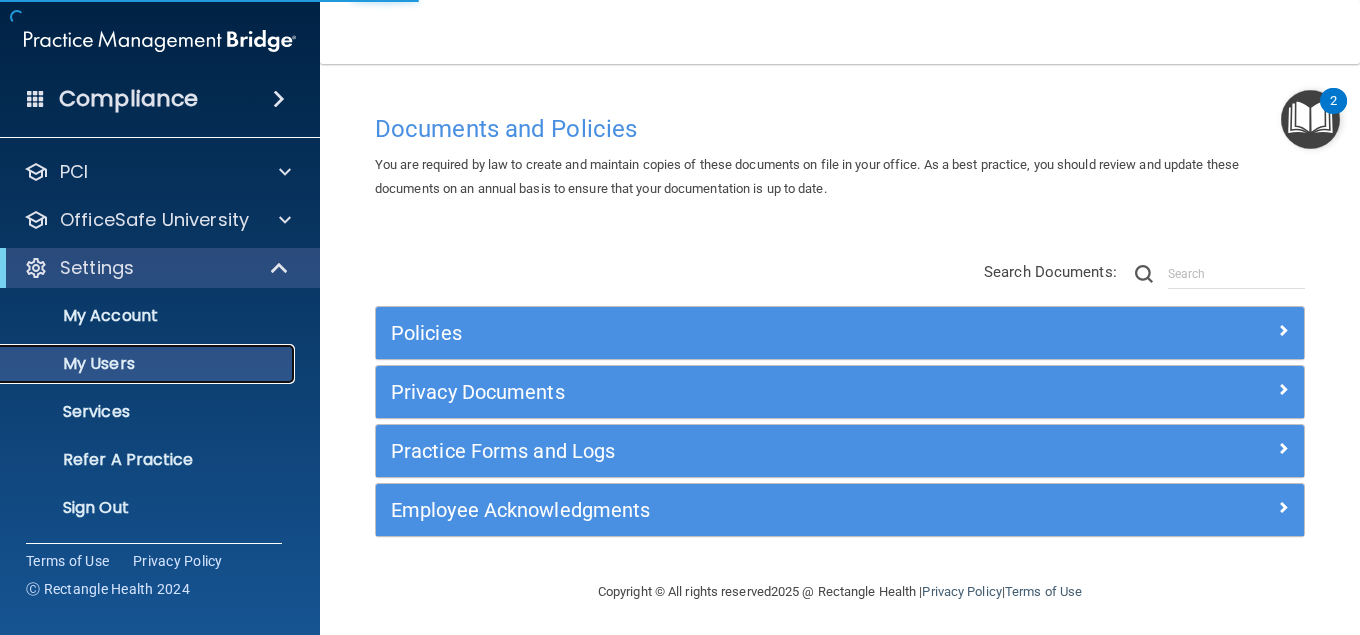 select on "20" 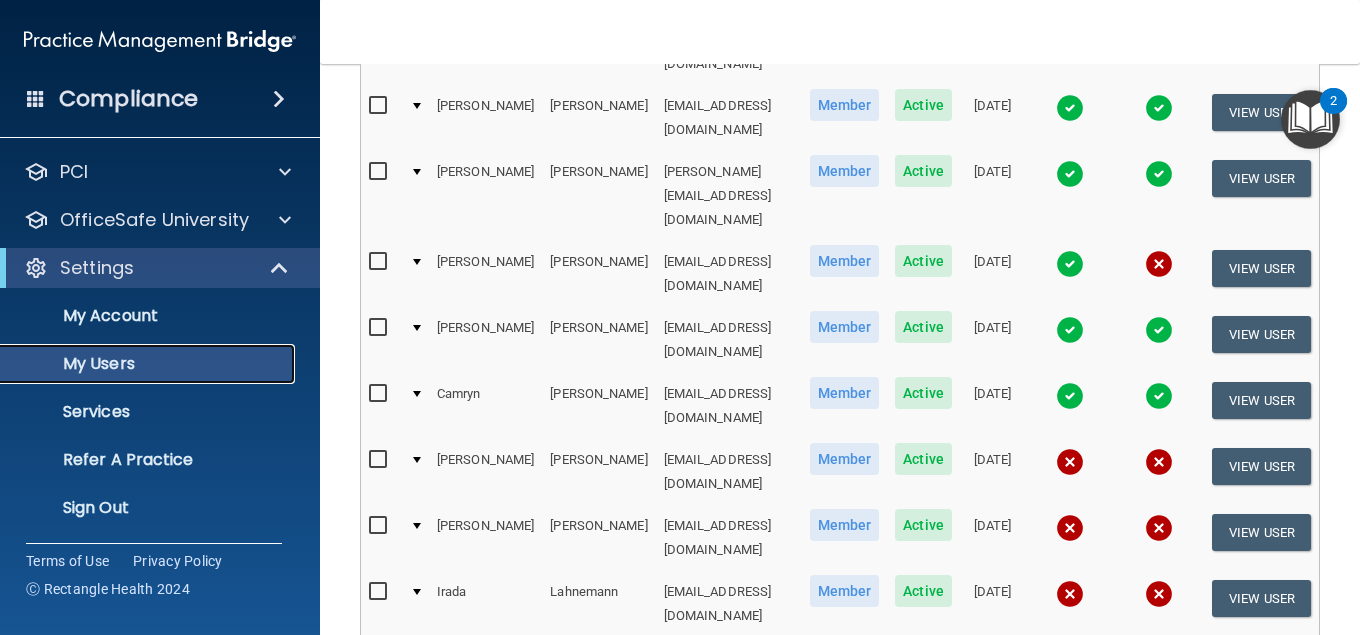 scroll, scrollTop: 933, scrollLeft: 0, axis: vertical 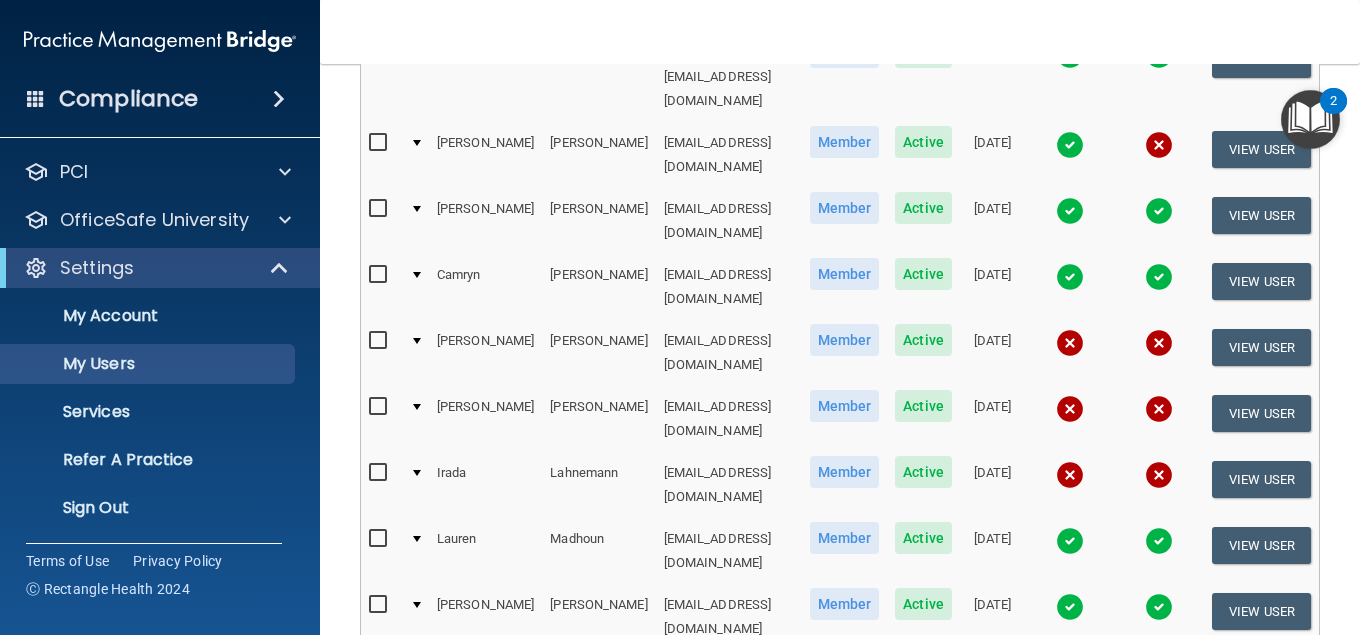 click on "2" at bounding box center [503, 871] 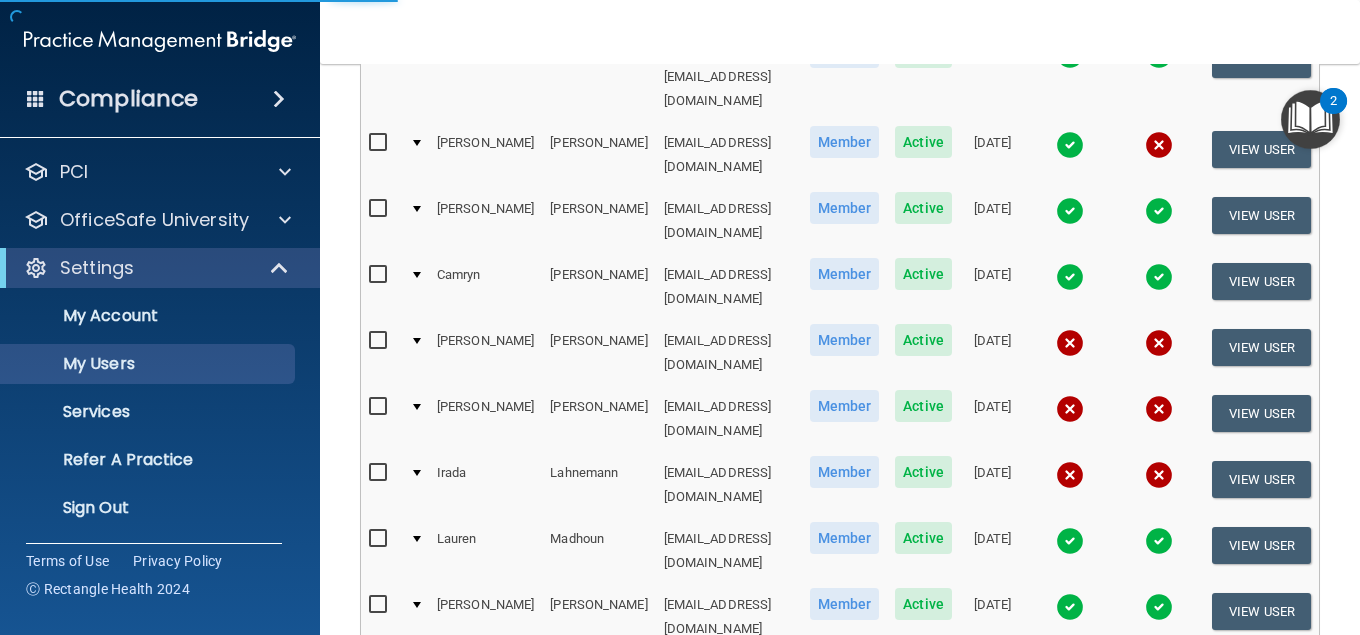 select on "20" 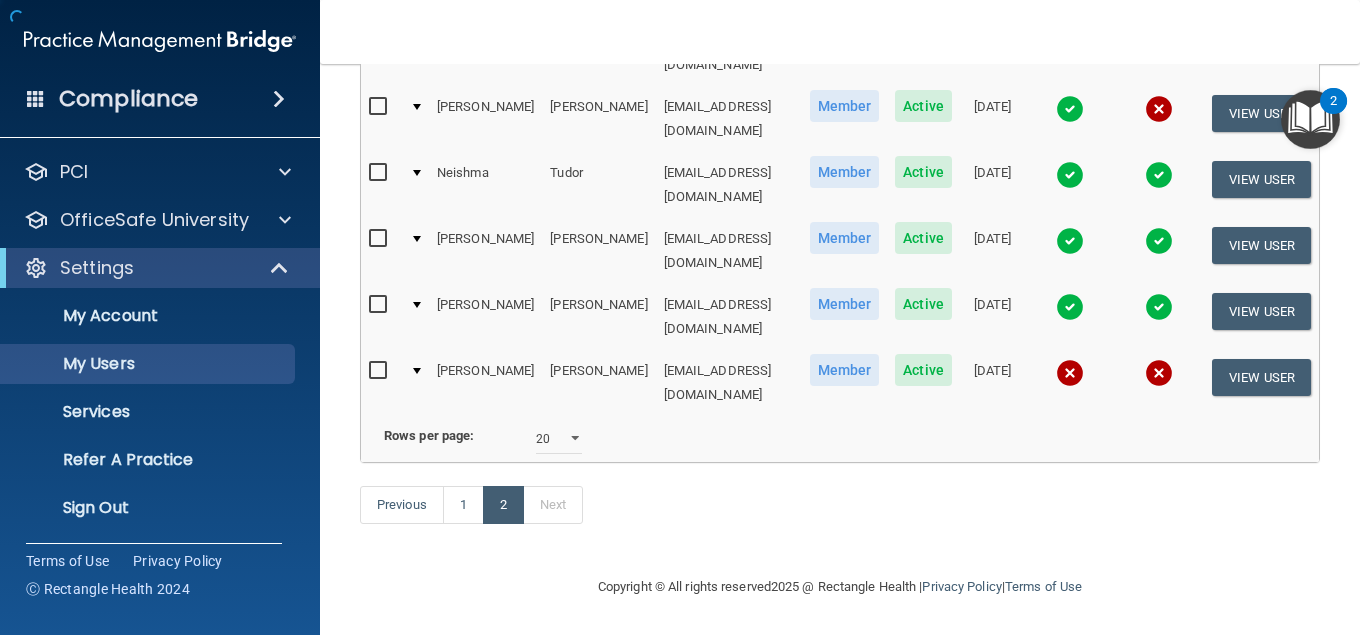 scroll, scrollTop: 710, scrollLeft: 0, axis: vertical 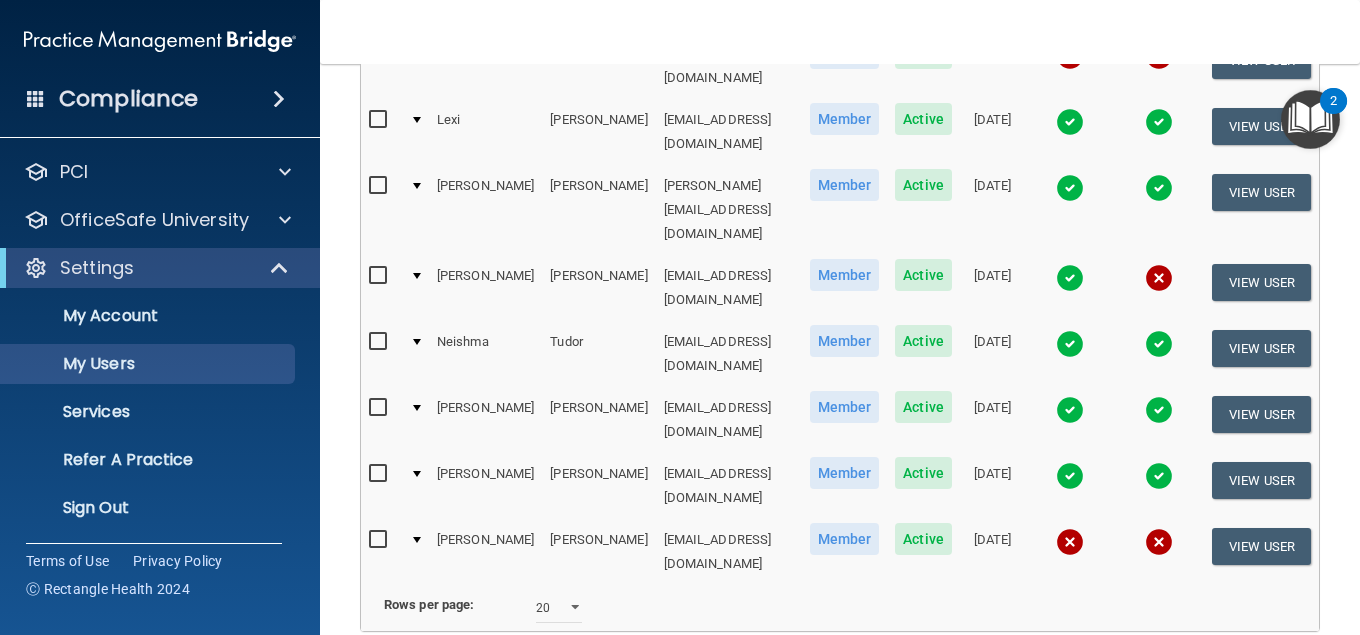click at bounding box center [380, 342] 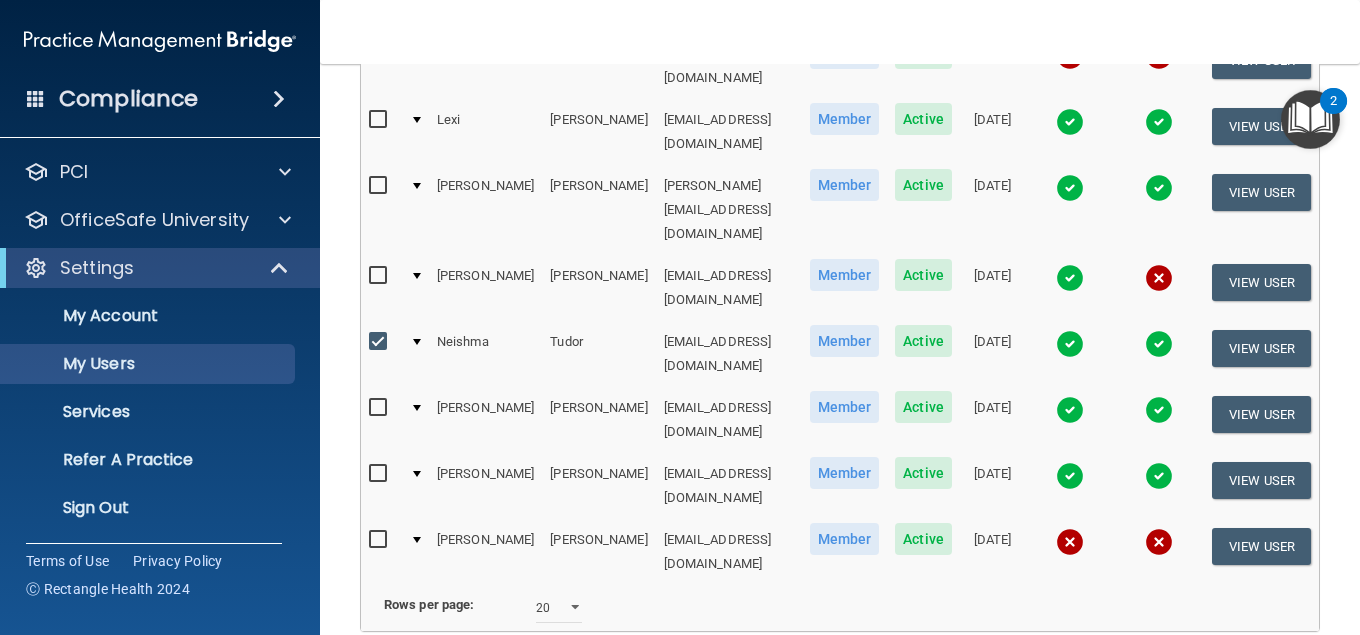 scroll, scrollTop: 712, scrollLeft: 0, axis: vertical 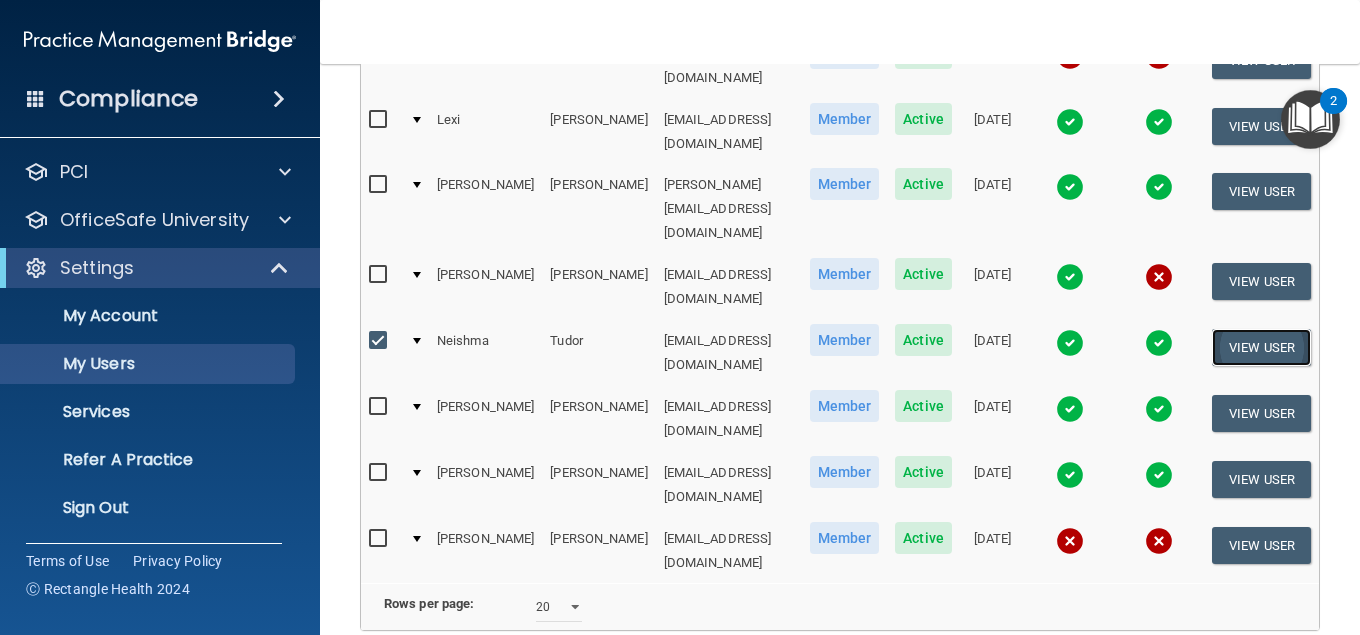 click on "View User" at bounding box center [1261, 347] 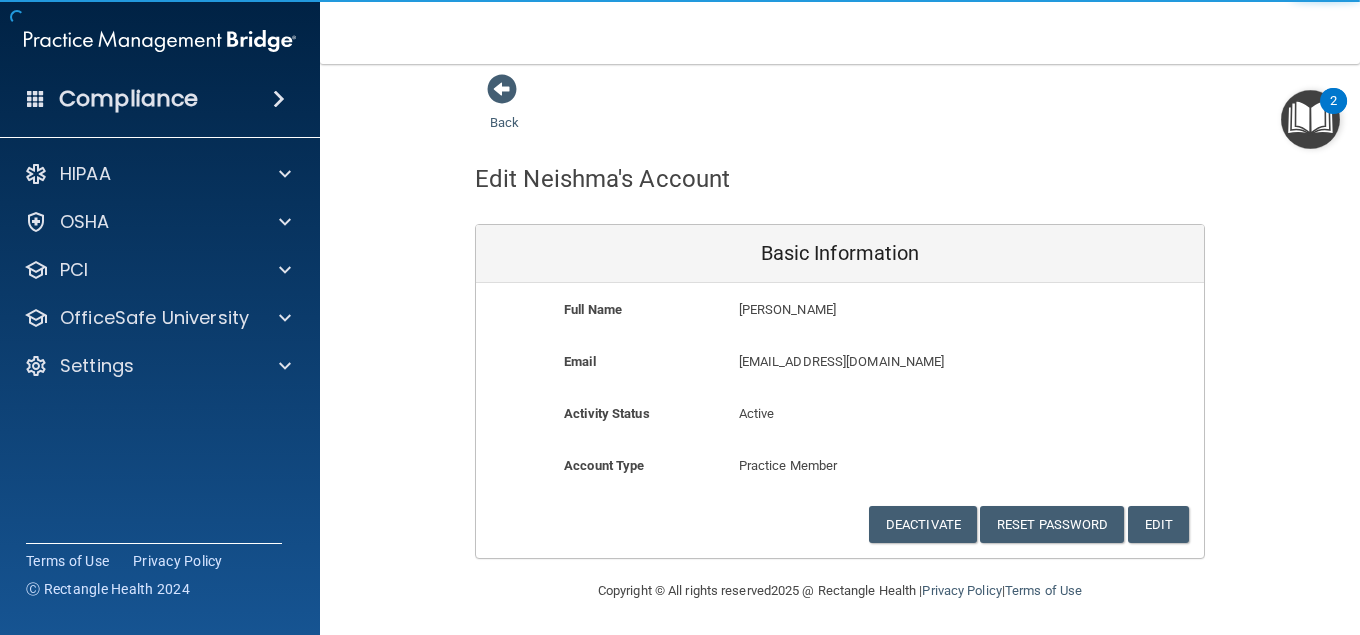 scroll, scrollTop: 14, scrollLeft: 0, axis: vertical 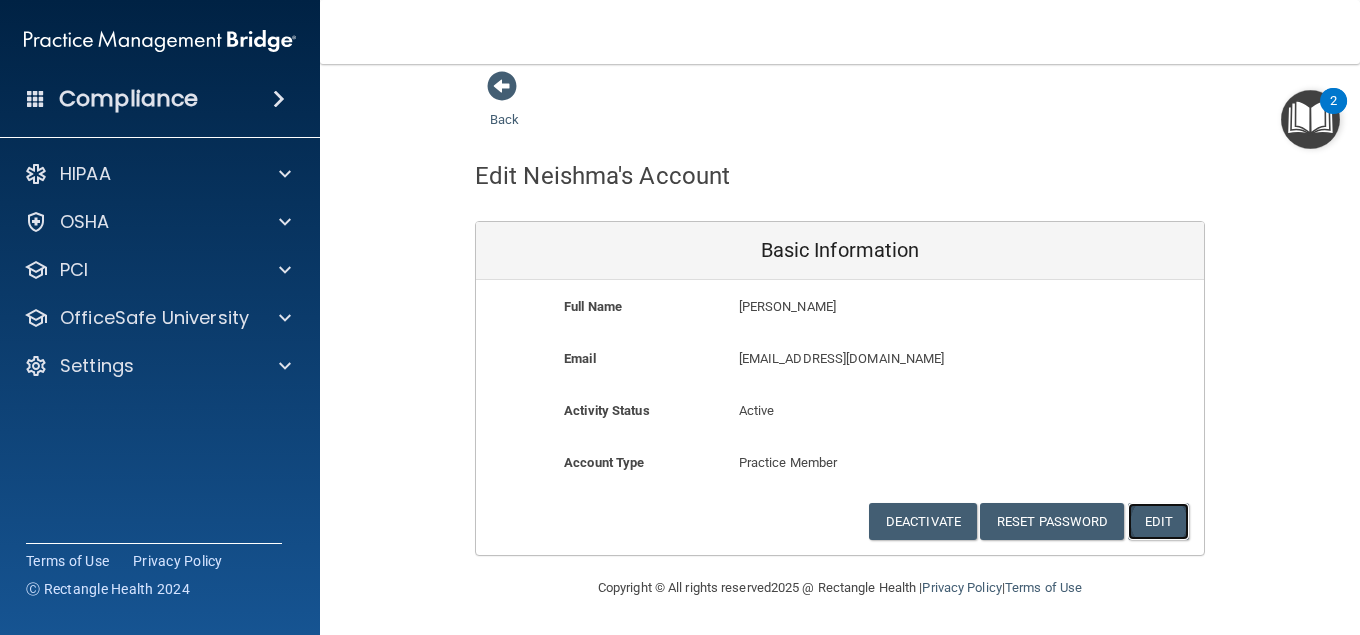 click on "Edit" at bounding box center (1158, 521) 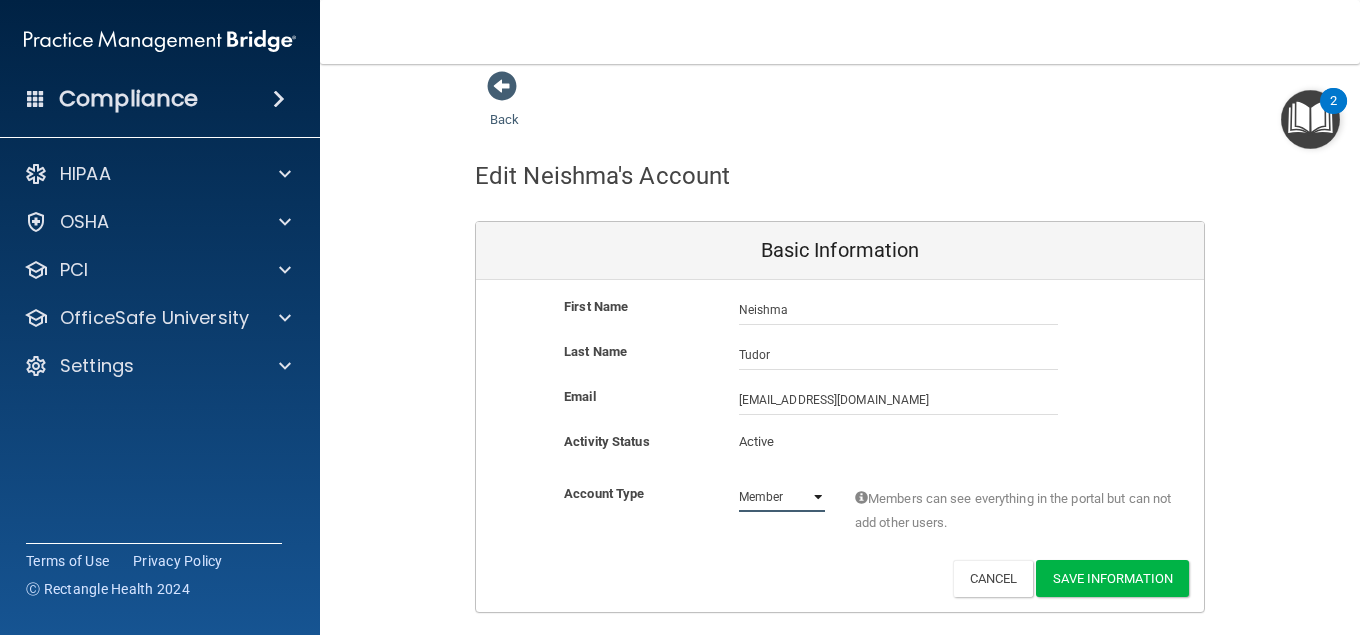 click on "Admin  Member" at bounding box center (782, 497) 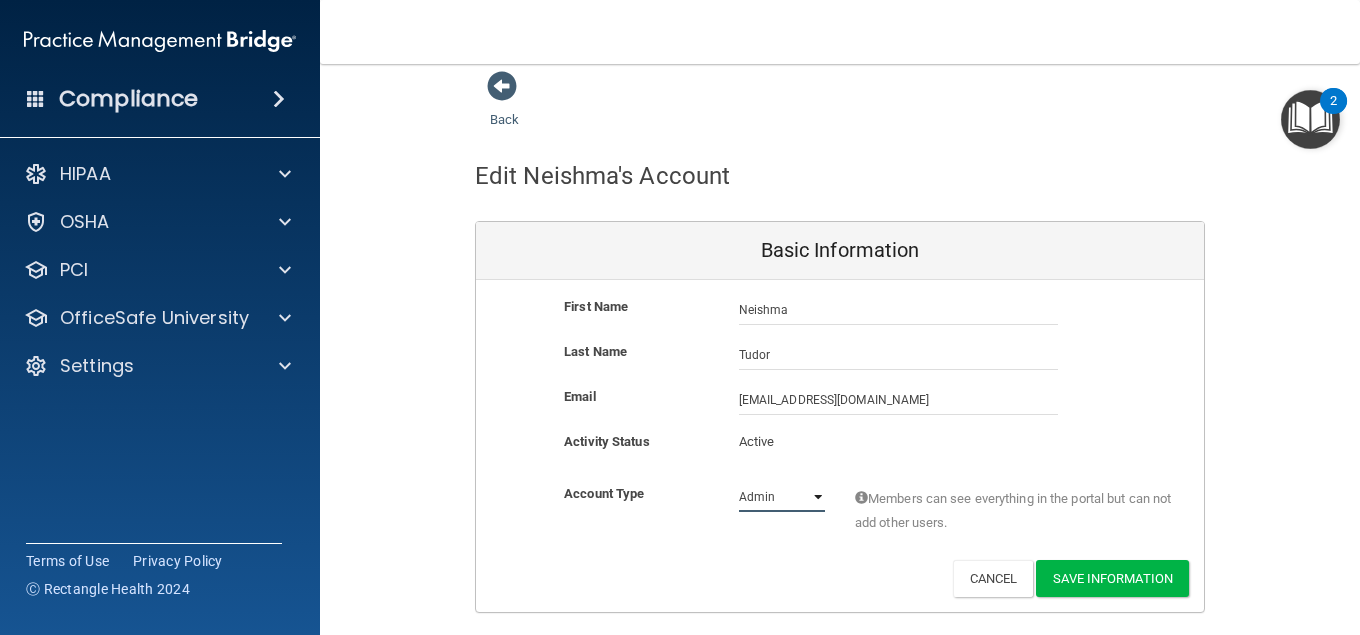 click on "Admin  Member" at bounding box center [782, 497] 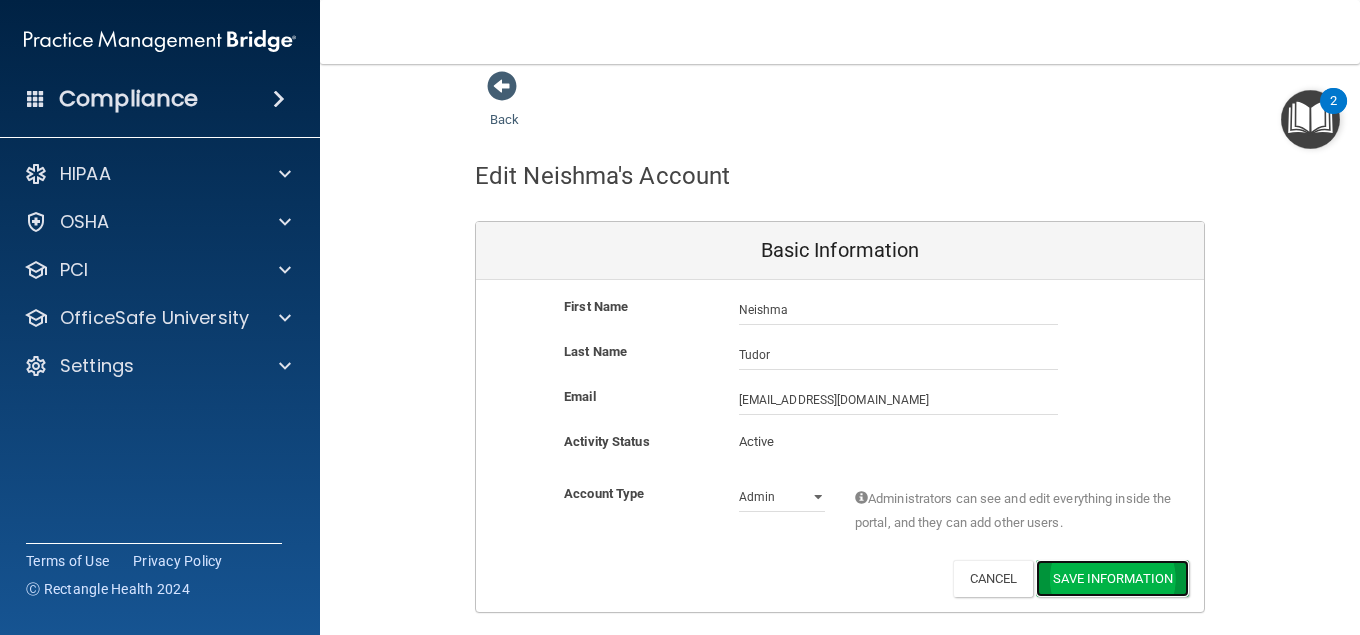 click on "Save Information" at bounding box center [1112, 578] 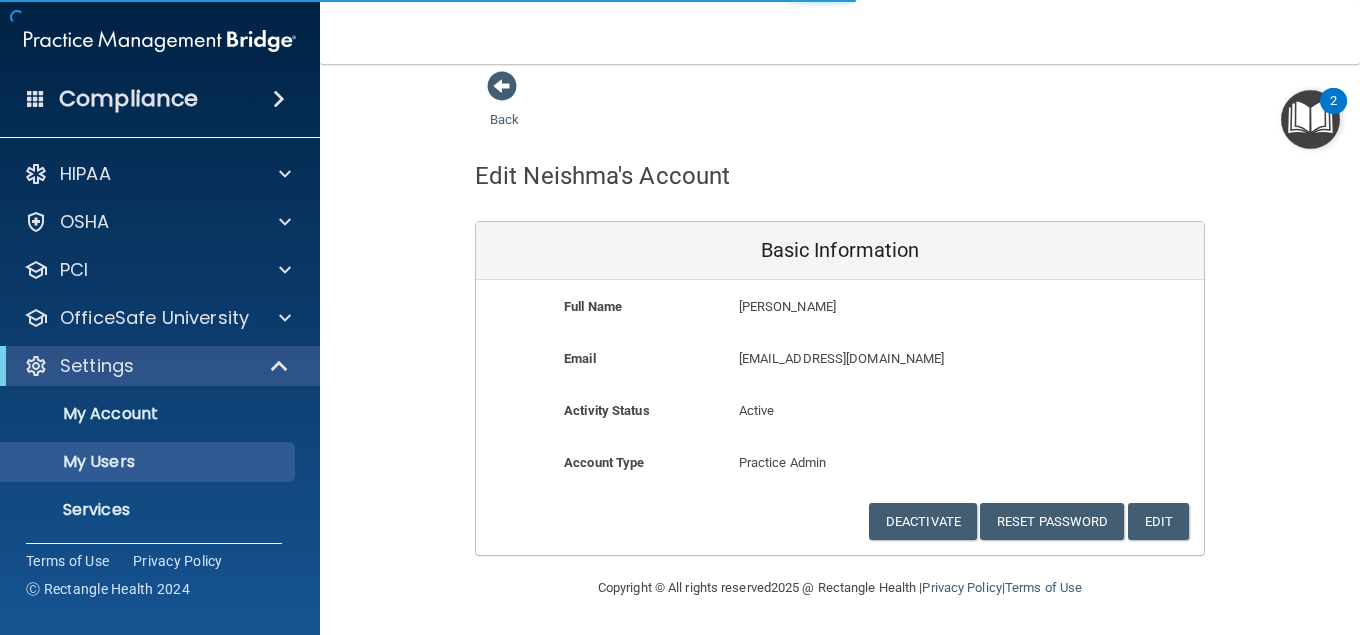 scroll, scrollTop: 1112, scrollLeft: 0, axis: vertical 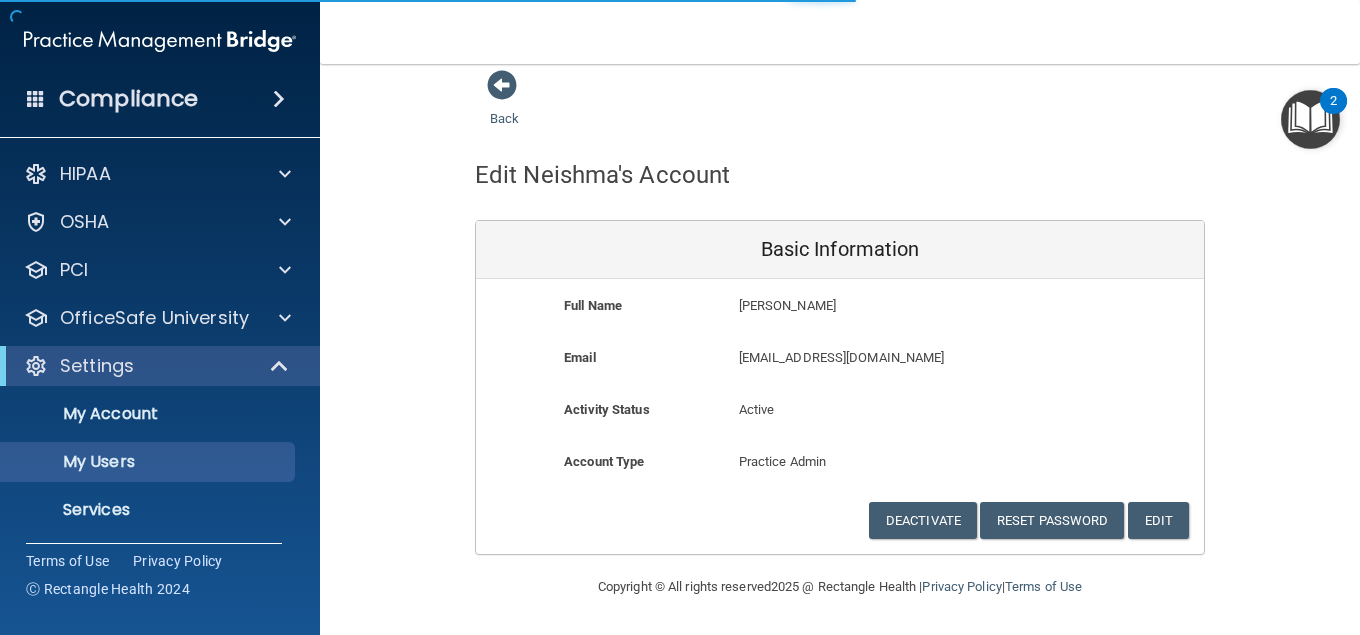 select on "20" 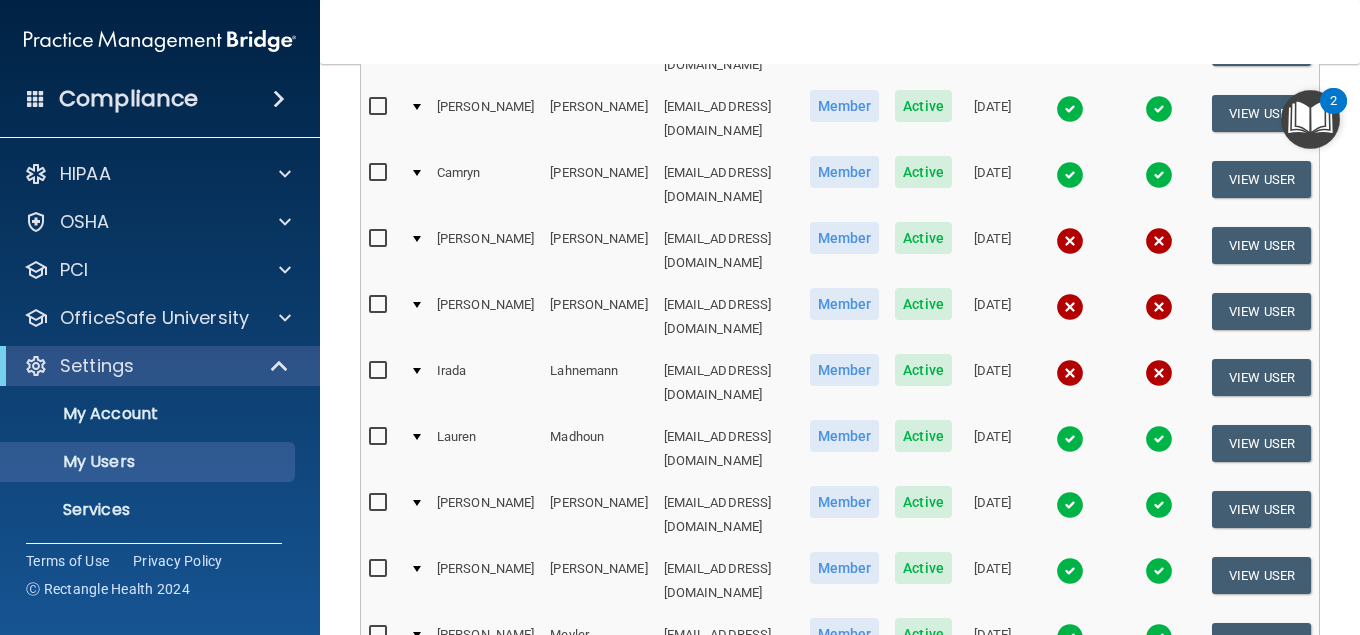 click on "2" at bounding box center (503, 769) 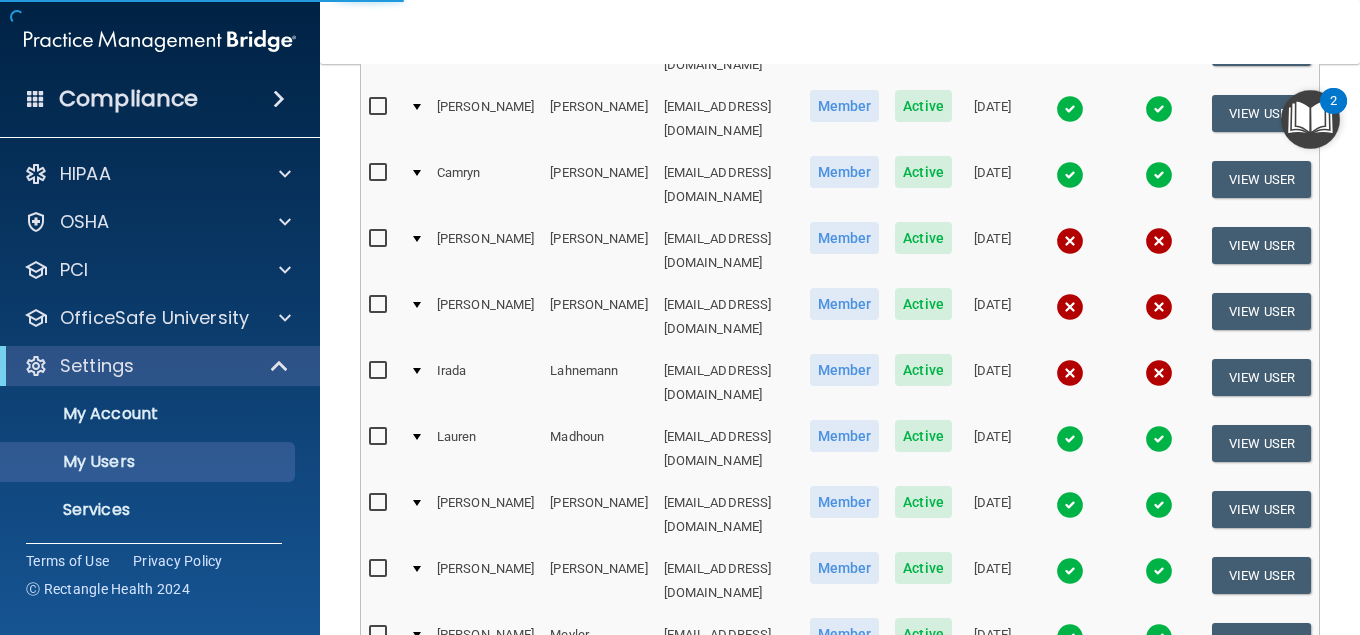 scroll, scrollTop: 0, scrollLeft: 0, axis: both 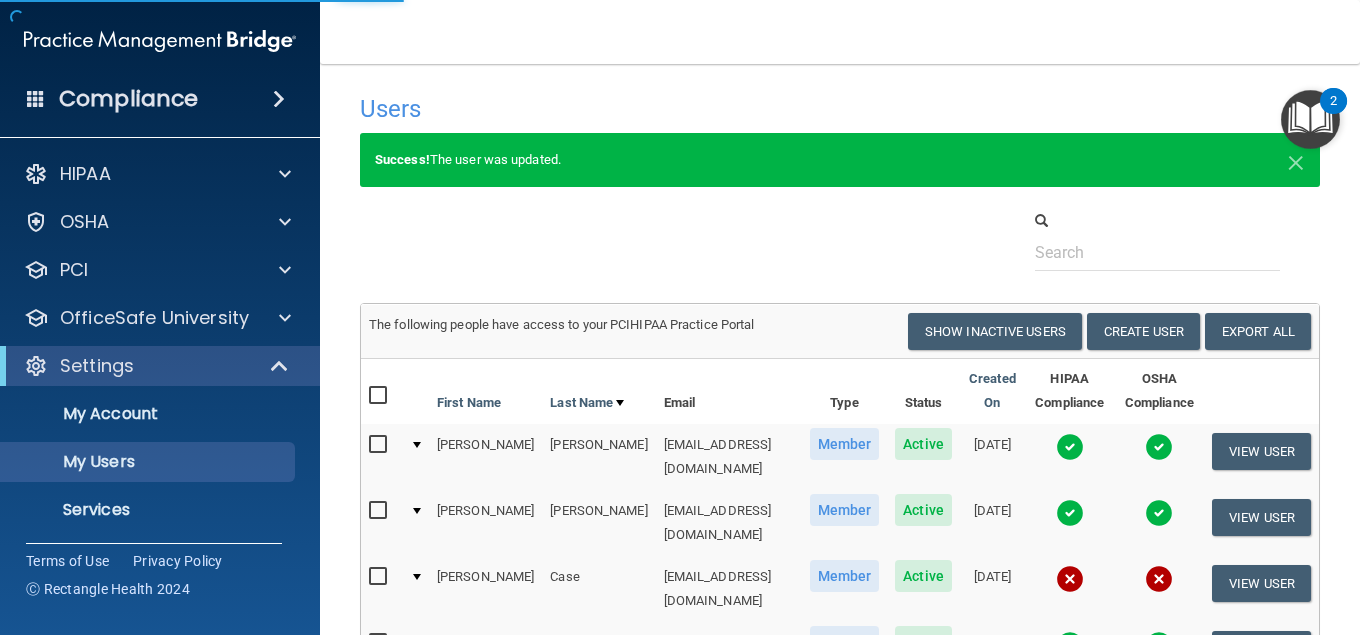 select on "20" 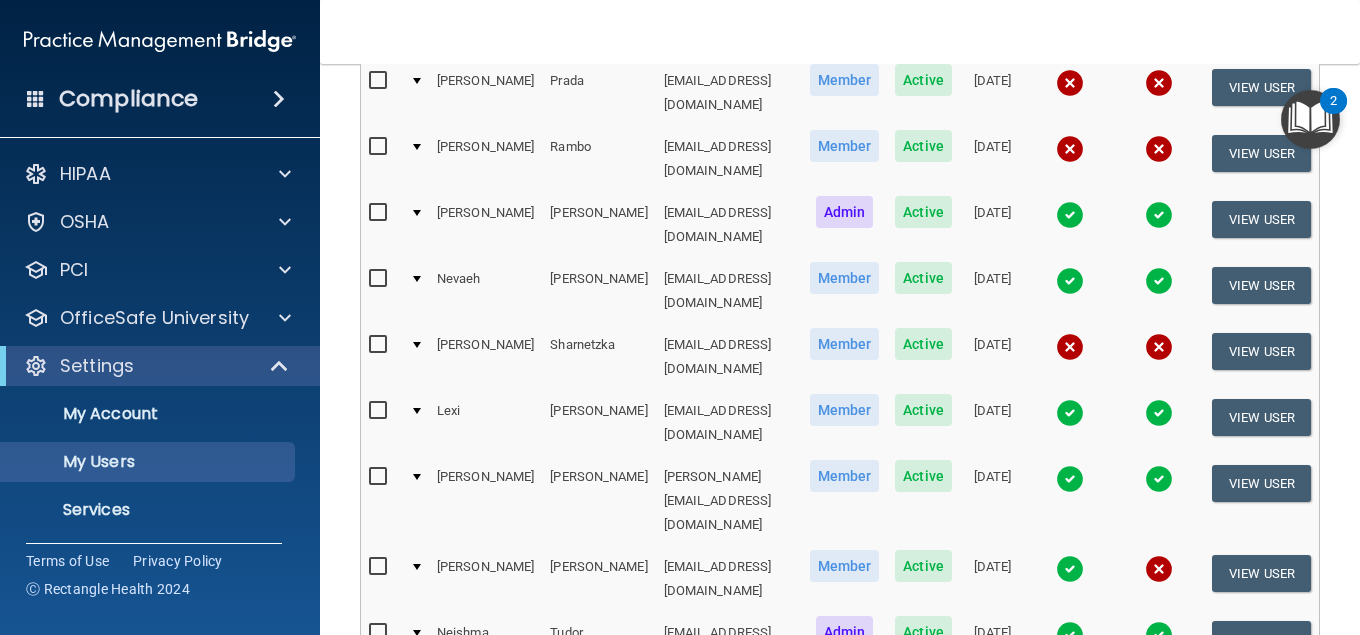 scroll, scrollTop: 373, scrollLeft: 0, axis: vertical 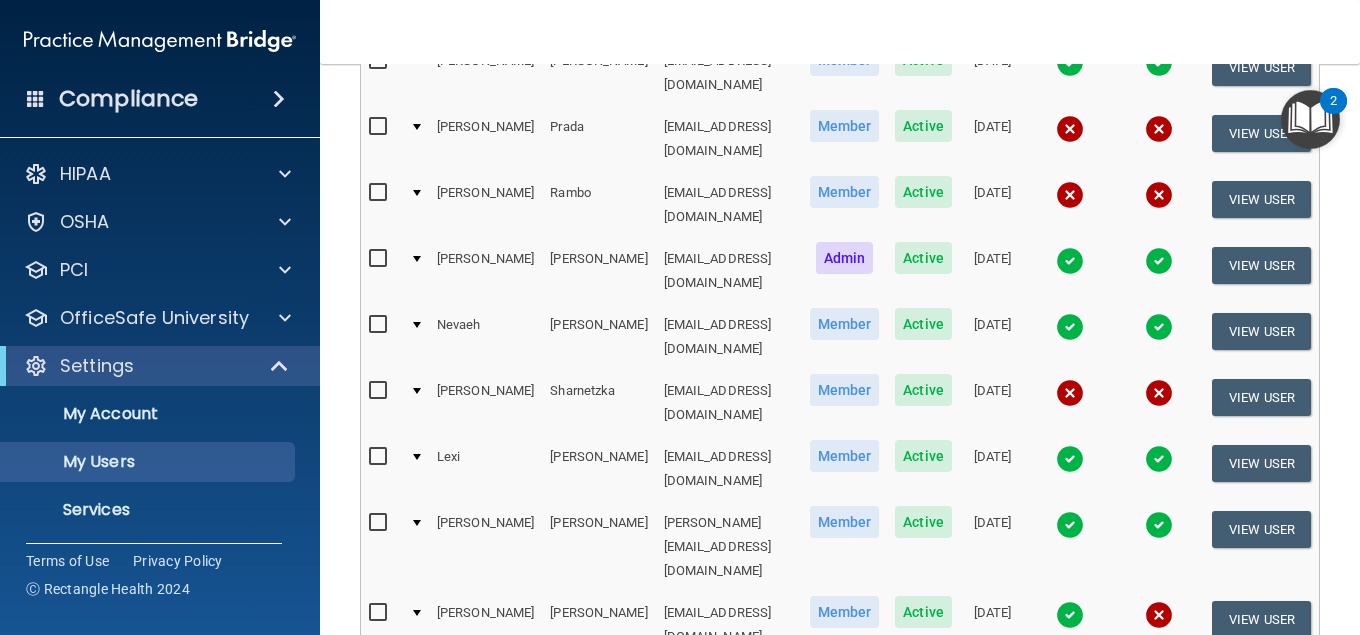 click at bounding box center [417, 259] 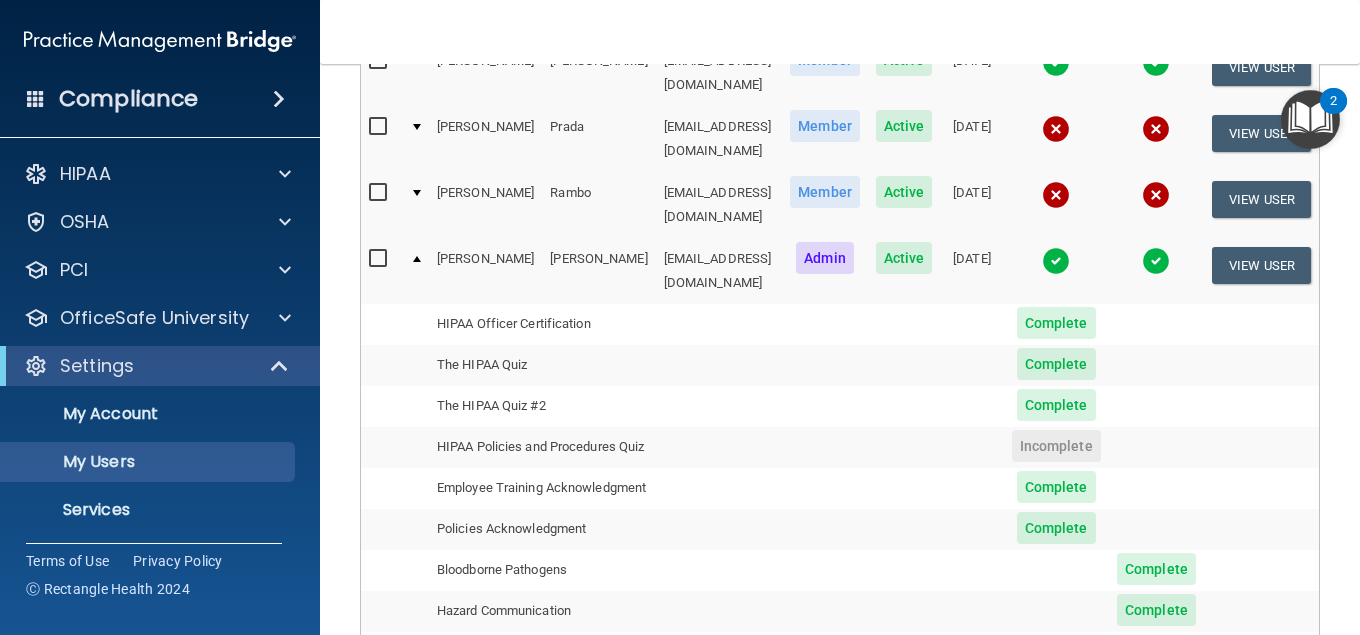 click at bounding box center [380, 127] 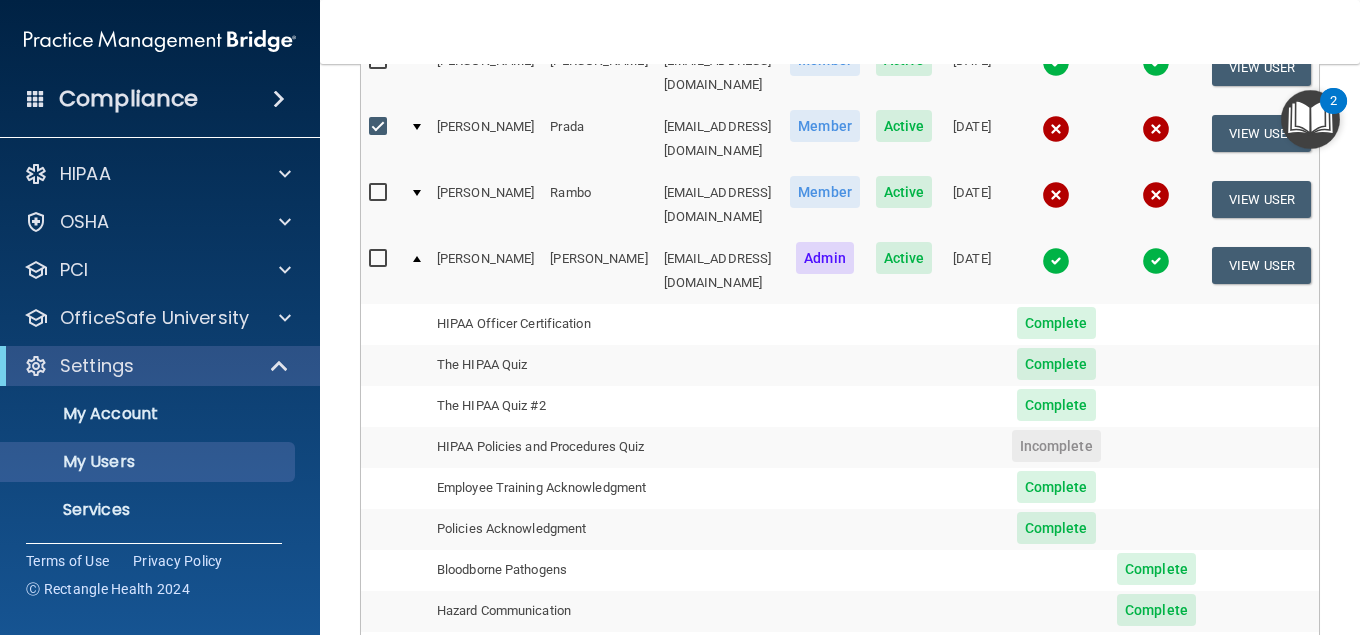scroll, scrollTop: 374, scrollLeft: 0, axis: vertical 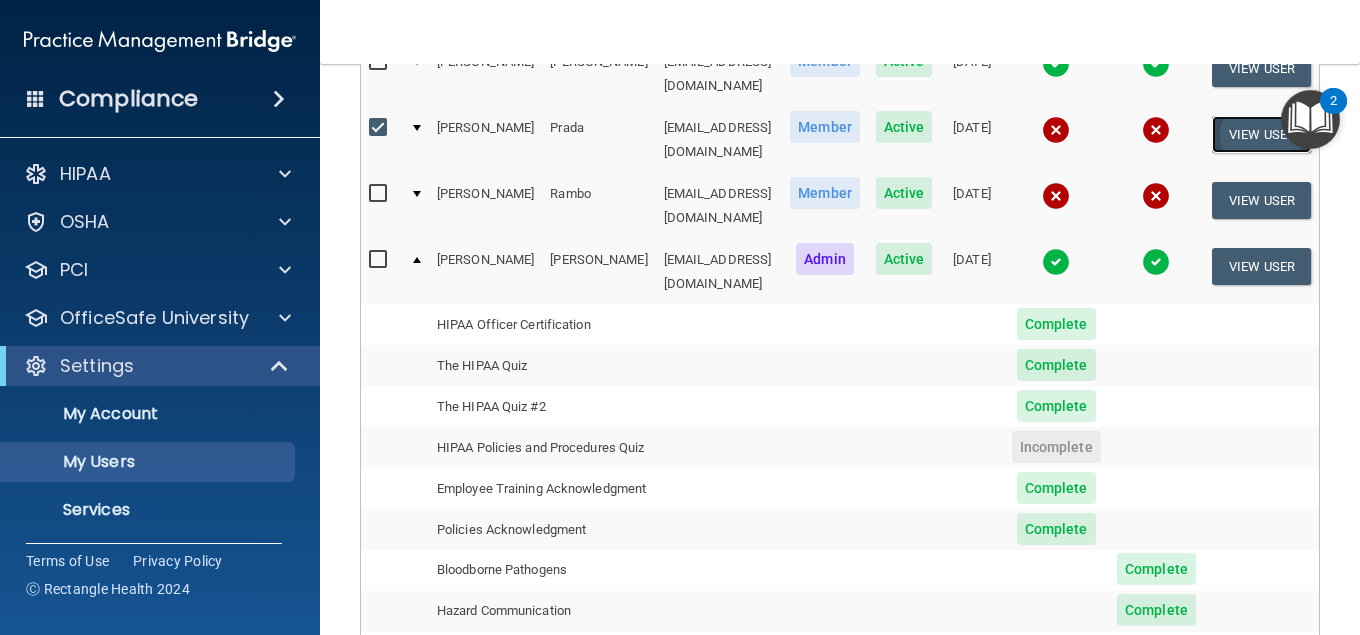 click on "View User" at bounding box center (1261, 134) 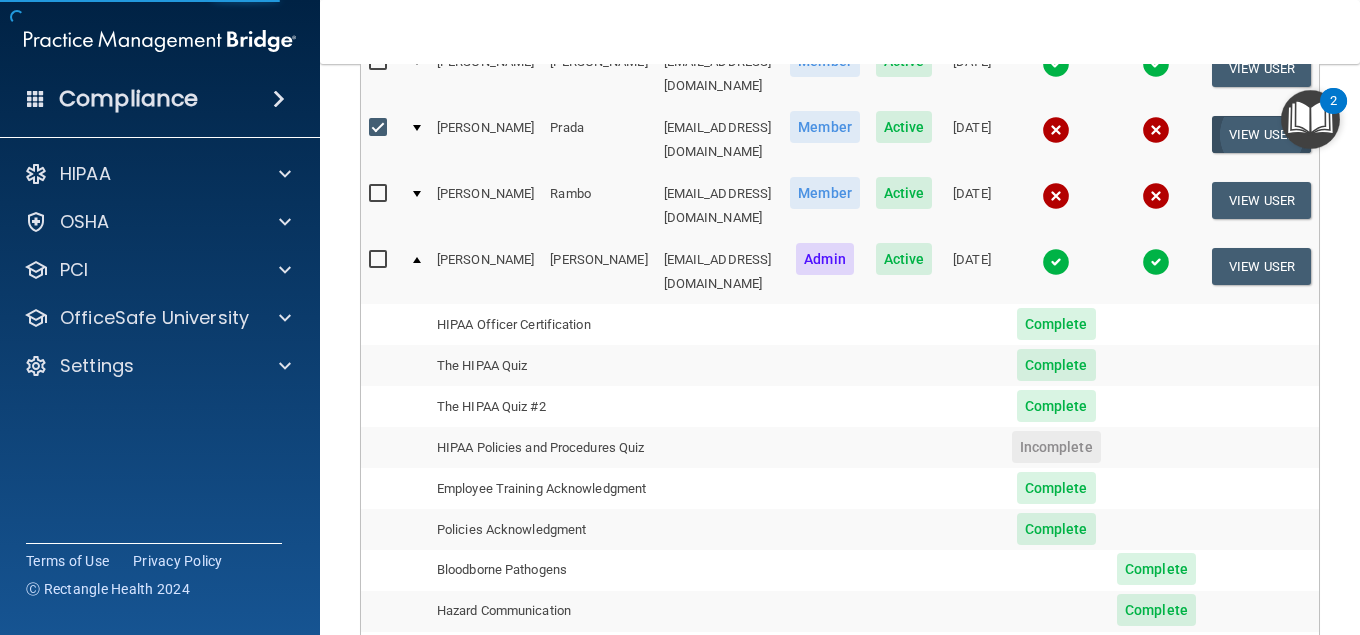 scroll, scrollTop: 14, scrollLeft: 0, axis: vertical 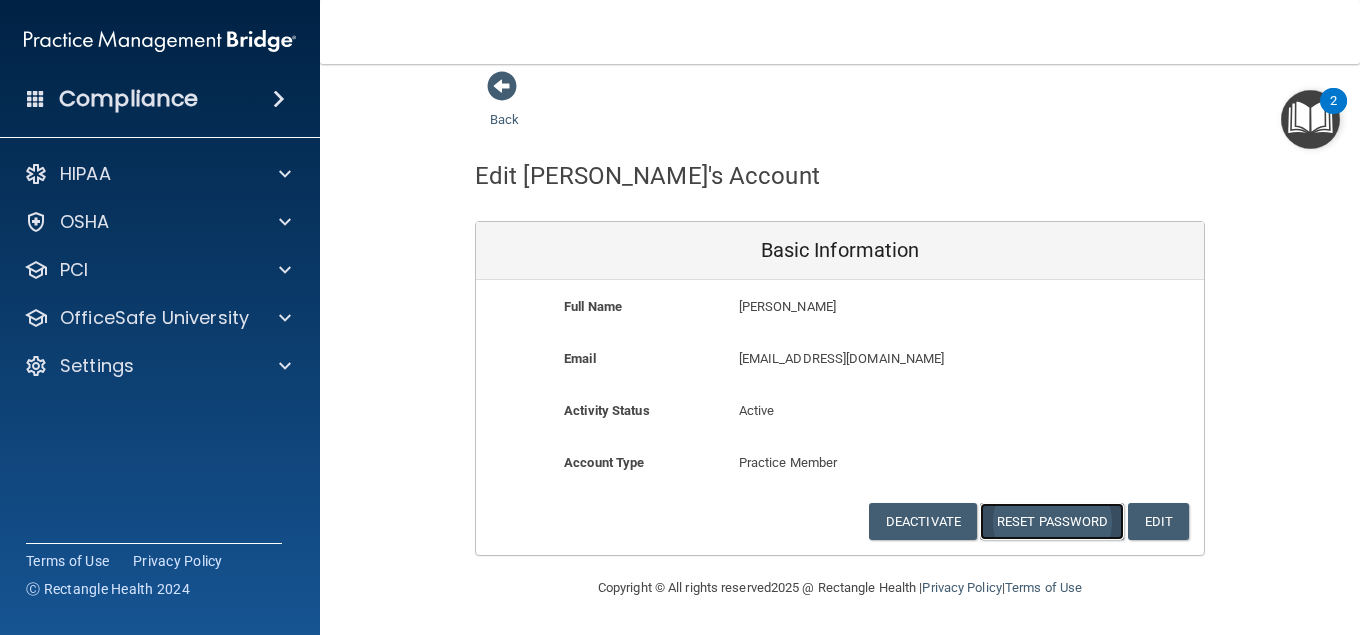 click on "Reset Password" at bounding box center (1052, 521) 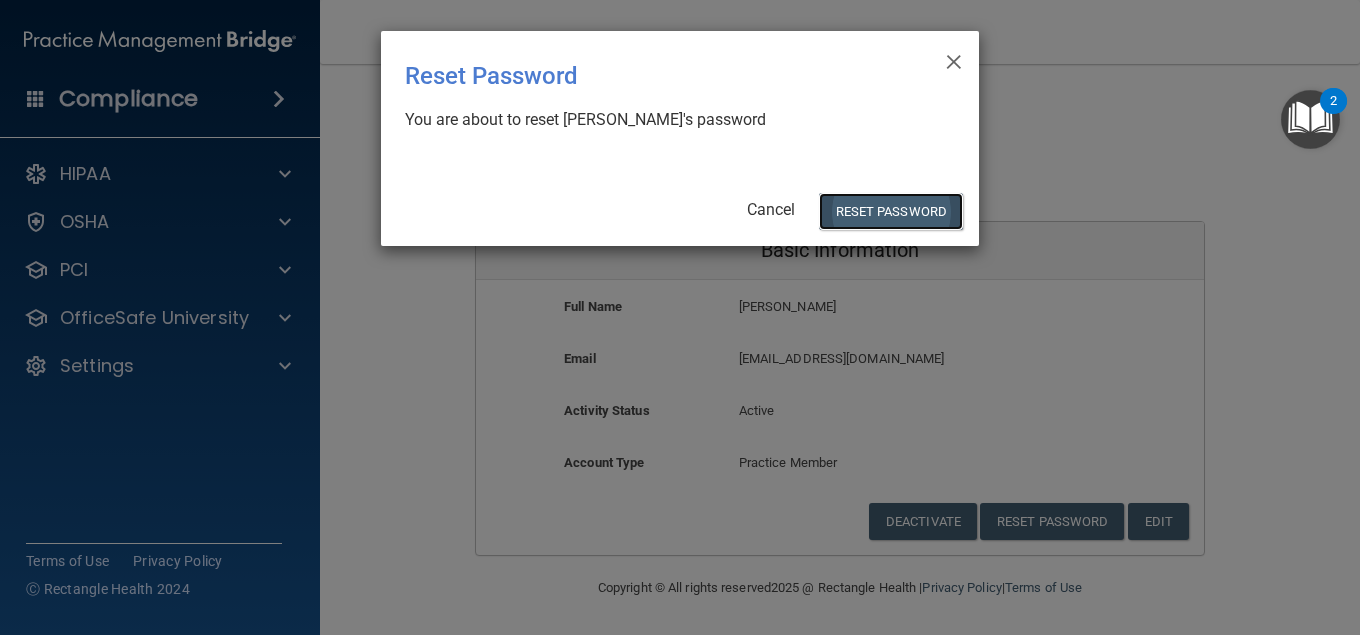 click on "Reset Password" at bounding box center (891, 211) 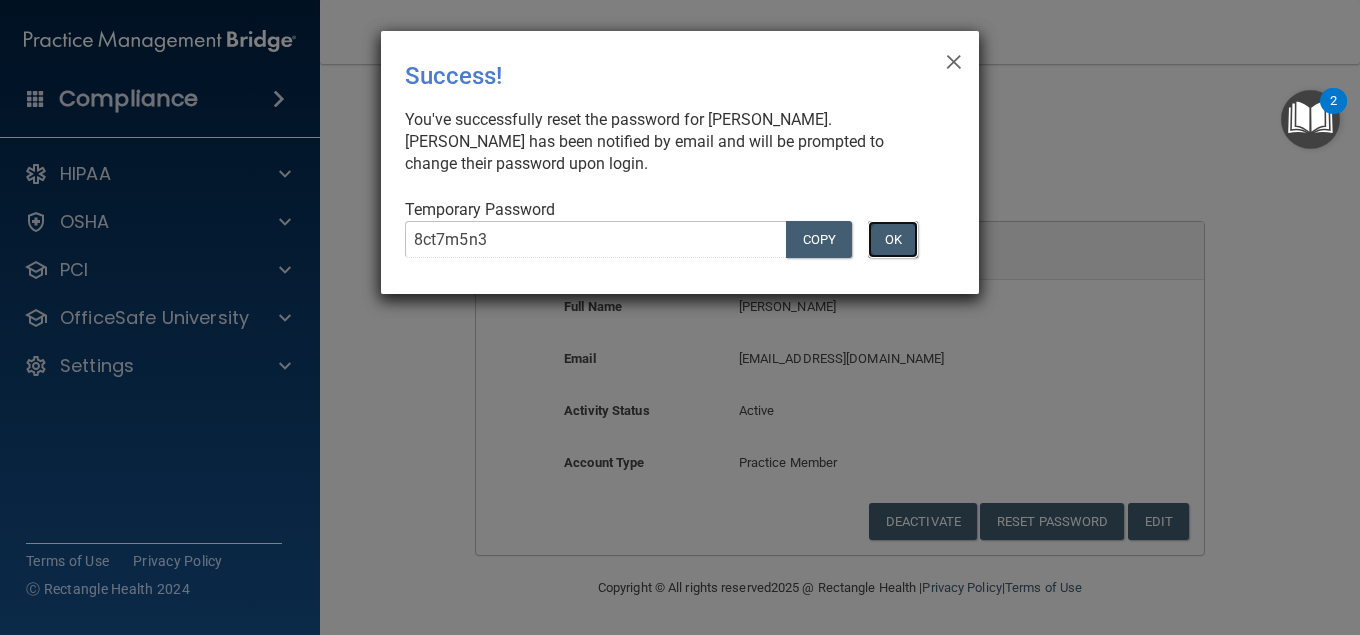 click on "OK" at bounding box center [893, 239] 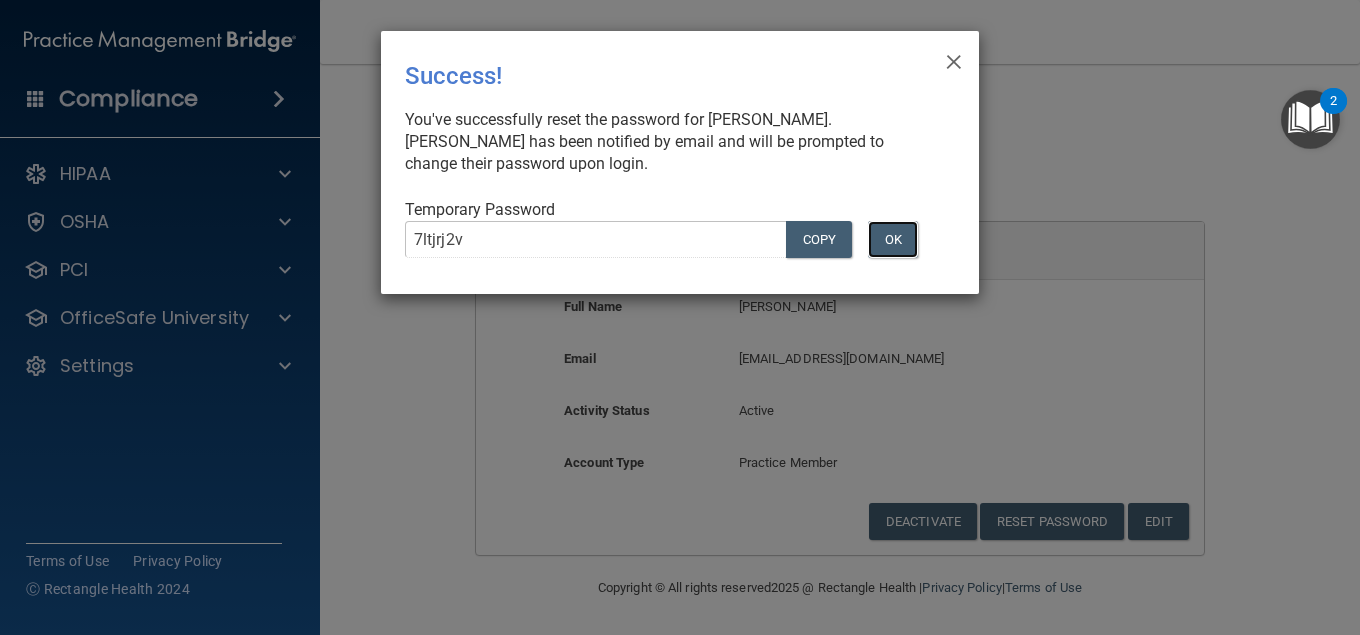 click on "OK" at bounding box center [893, 239] 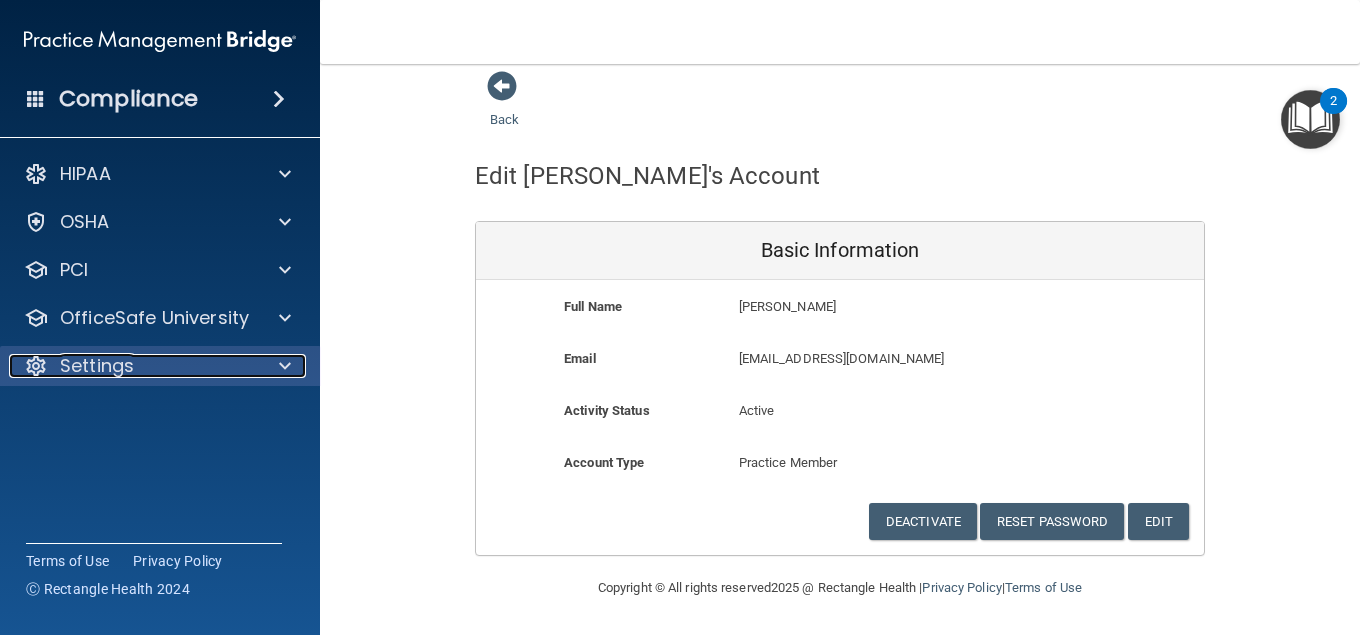 click on "Settings" at bounding box center (133, 366) 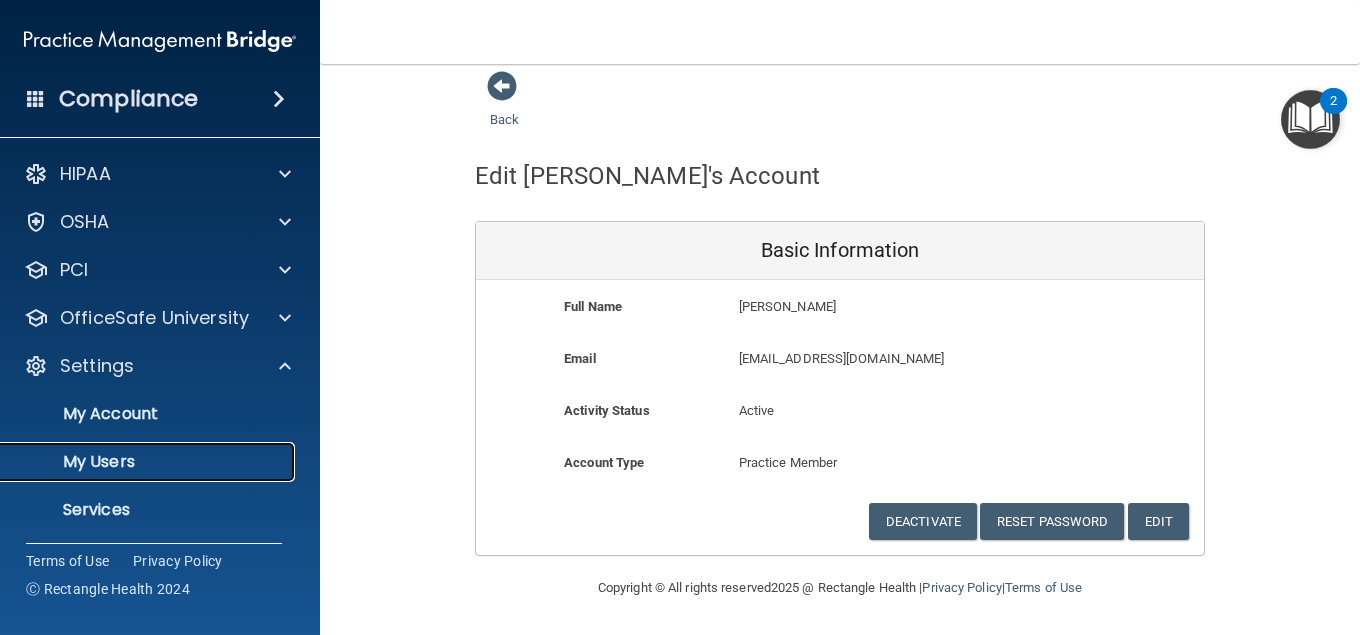 click on "My Users" at bounding box center [149, 462] 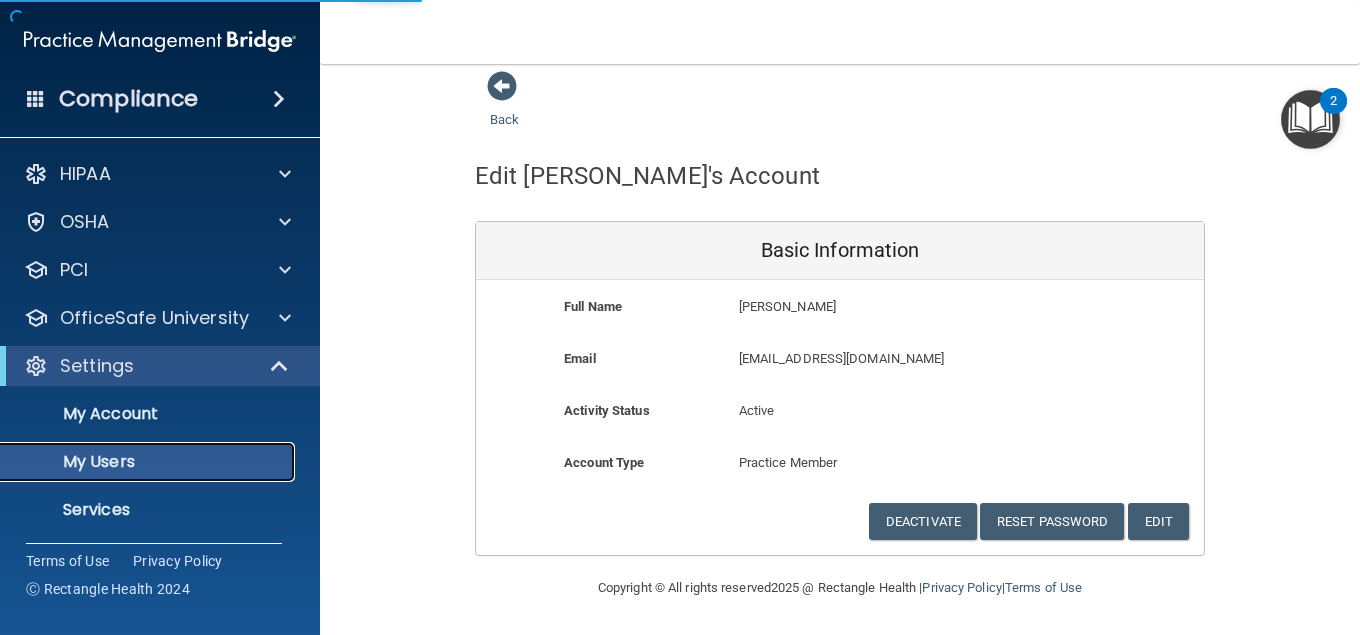 scroll, scrollTop: 1035, scrollLeft: 0, axis: vertical 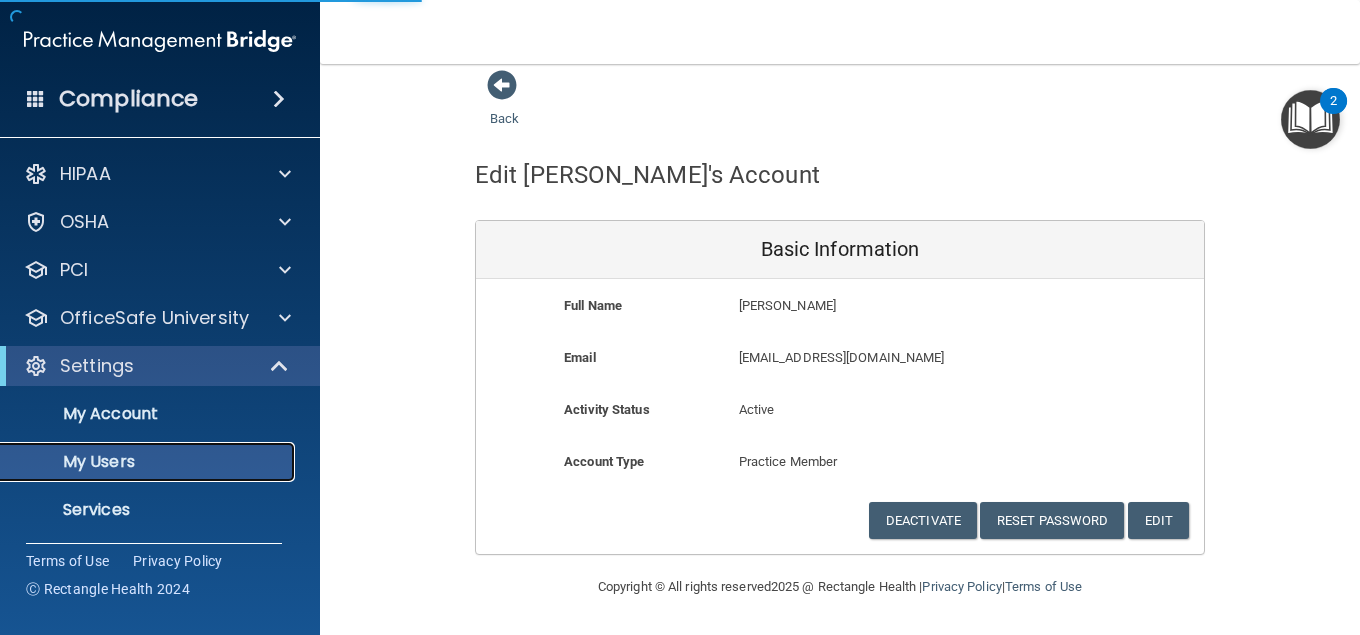 select on "20" 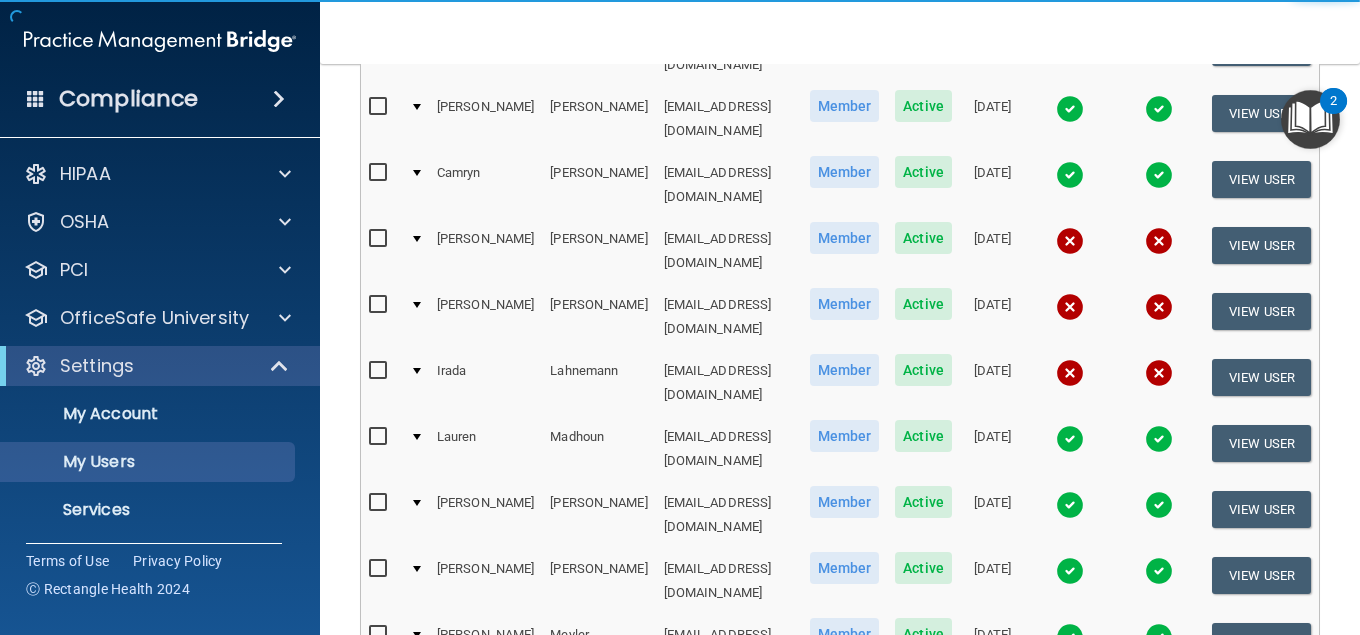 click on "2" at bounding box center (503, 769) 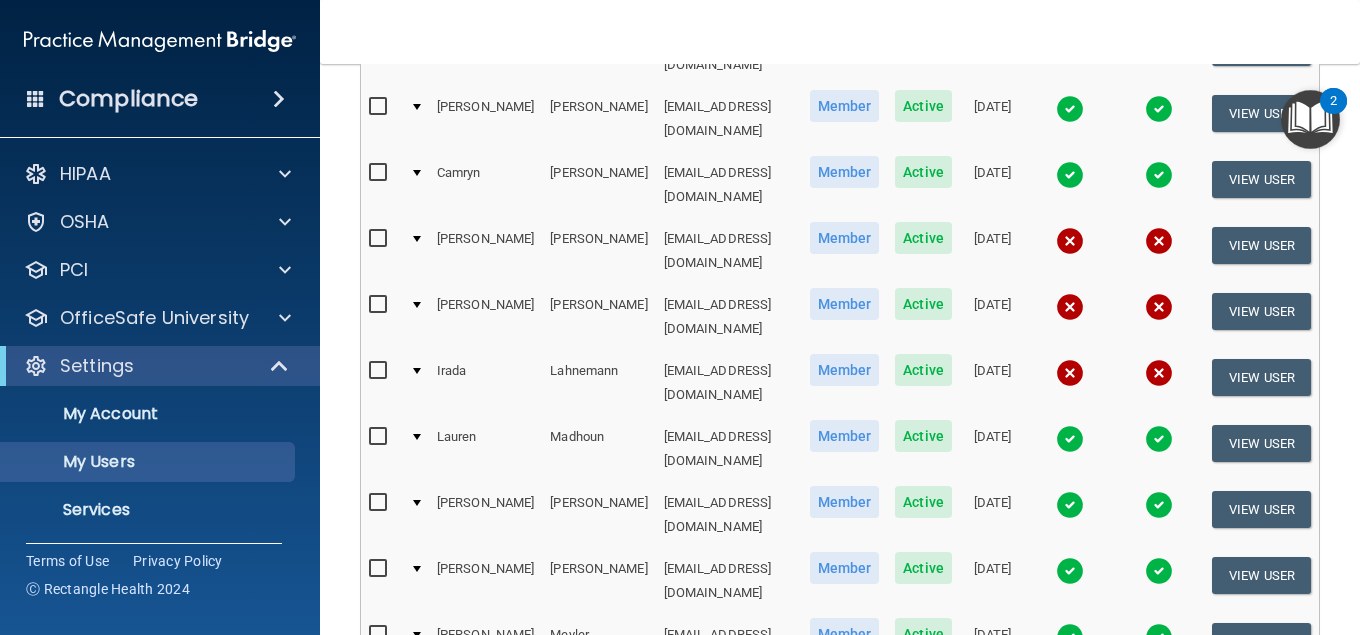 scroll, scrollTop: 0, scrollLeft: 0, axis: both 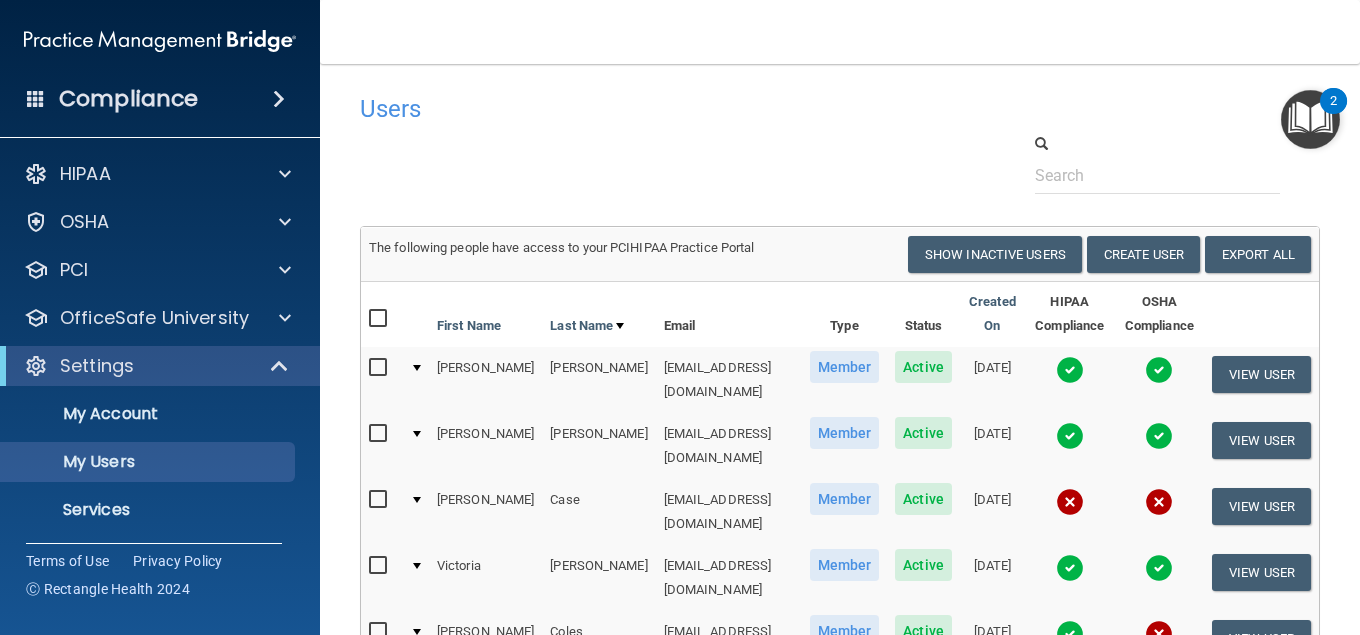 select on "20" 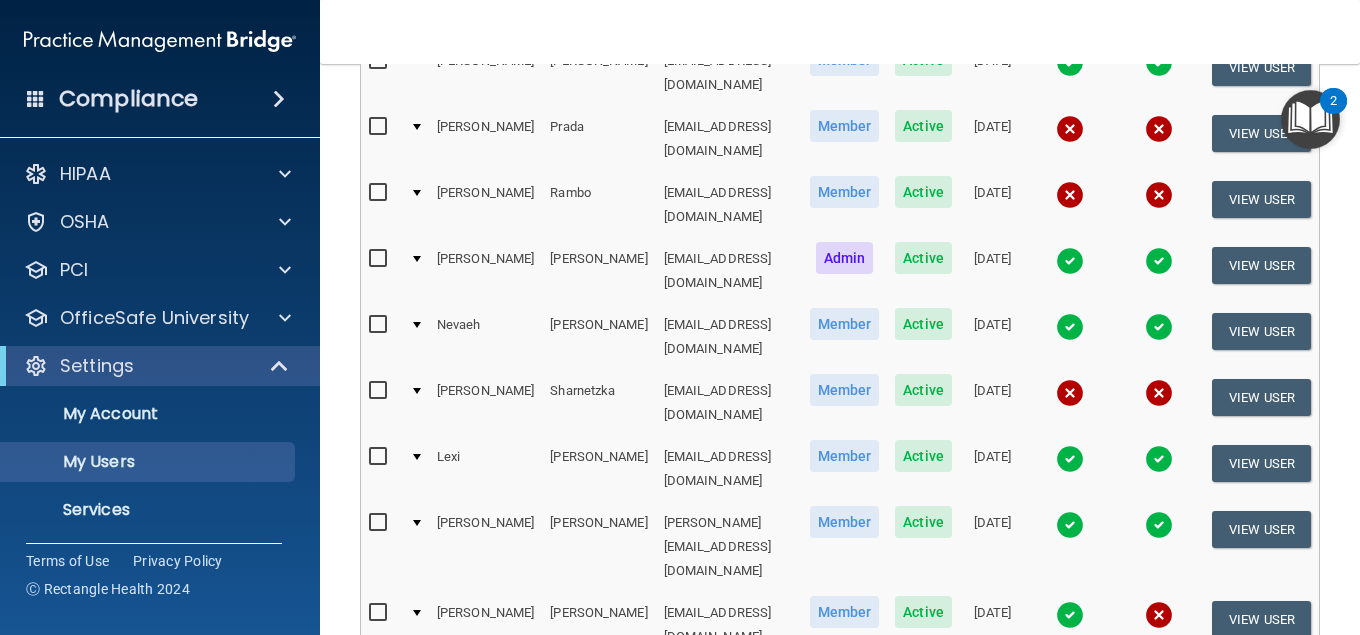 scroll, scrollTop: 560, scrollLeft: 0, axis: vertical 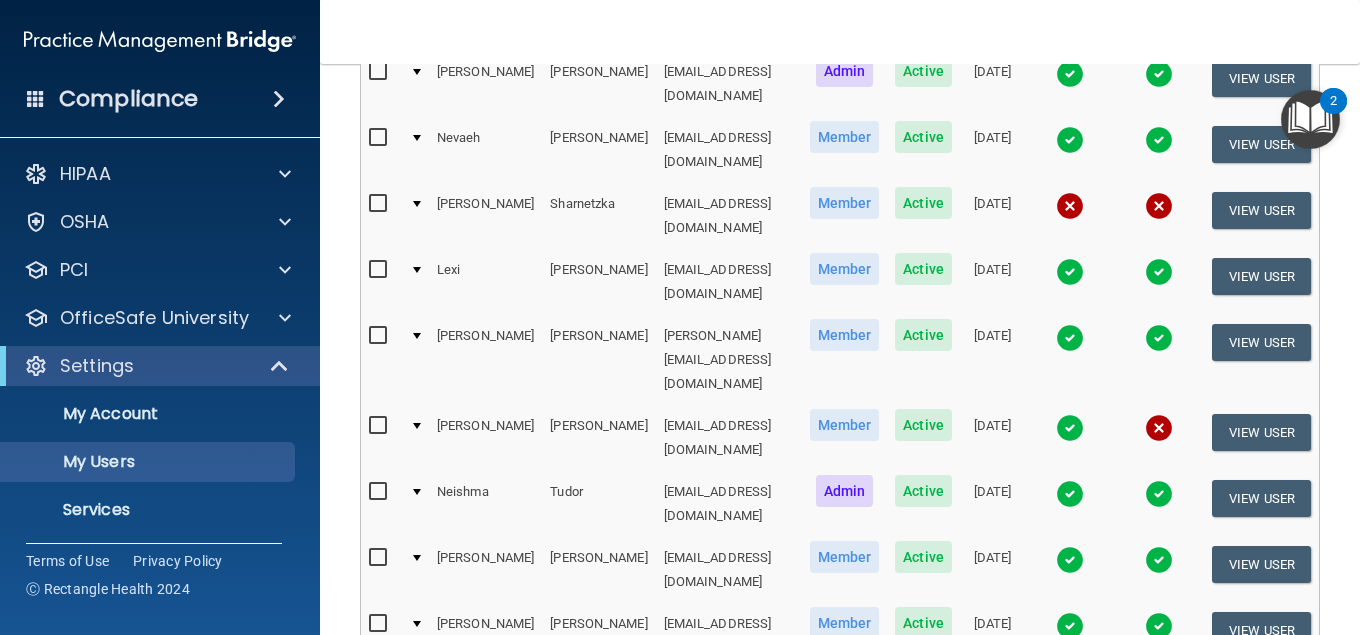 click at bounding box center (417, 492) 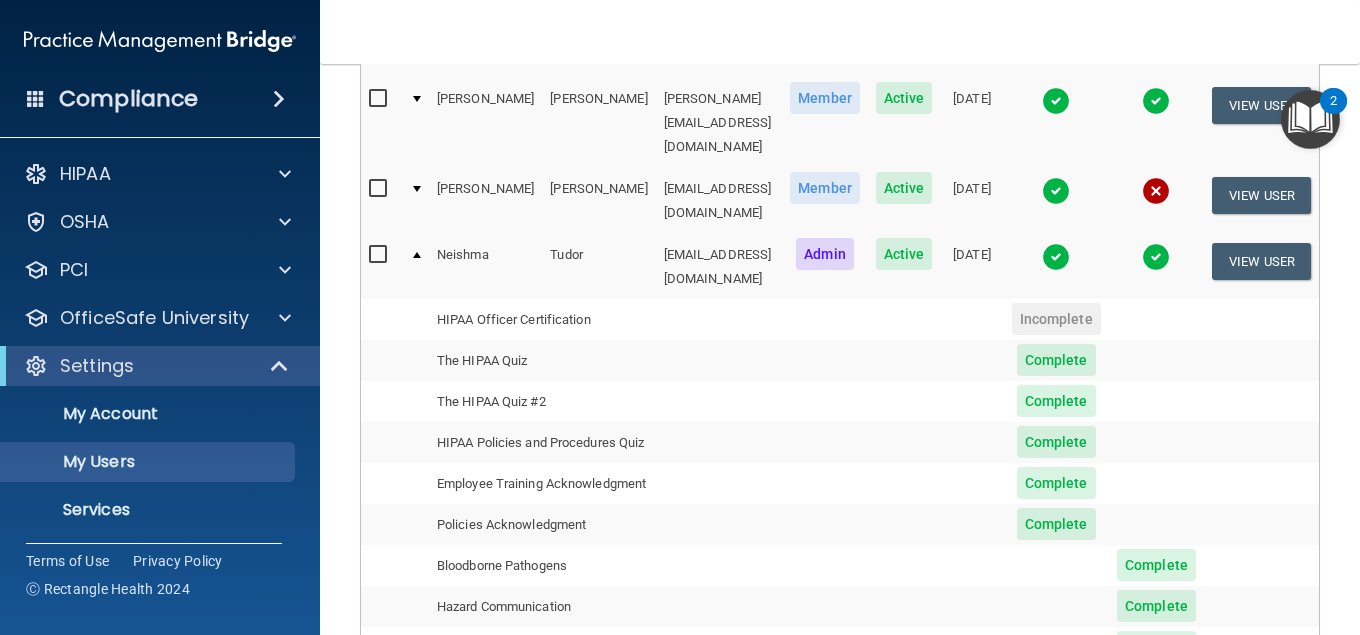 scroll, scrollTop: 746, scrollLeft: 0, axis: vertical 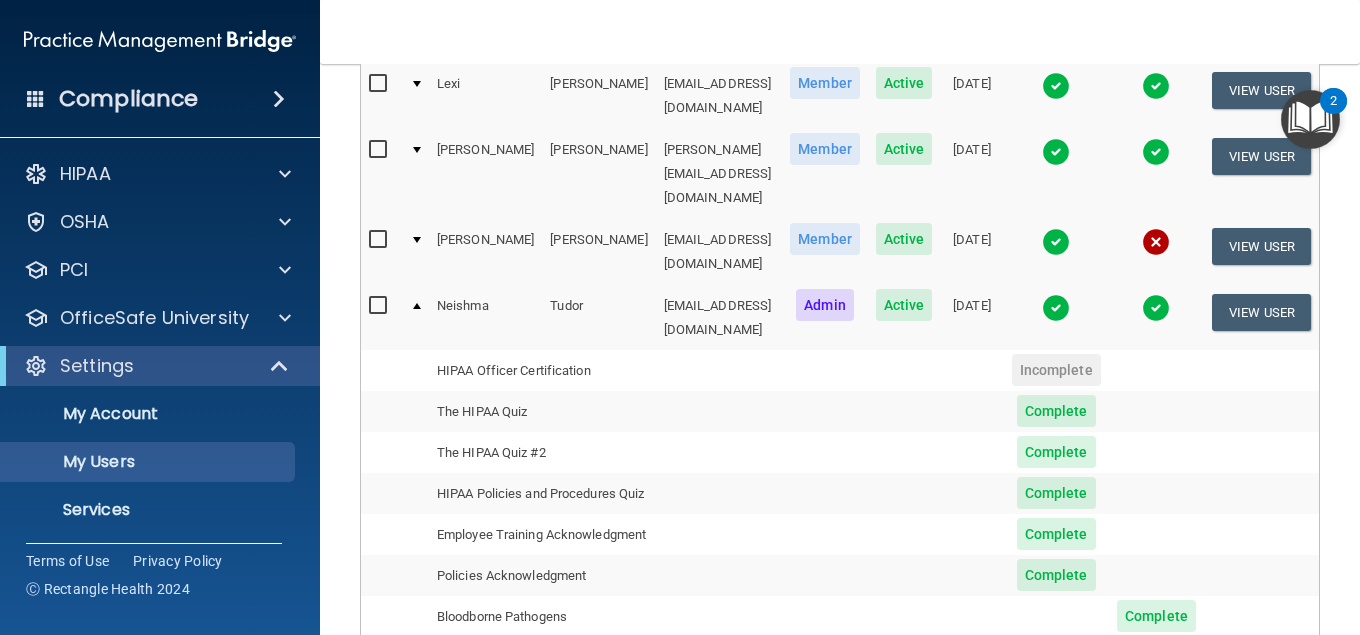 click on "HIPAA Officer Certification" at bounding box center [542, 370] 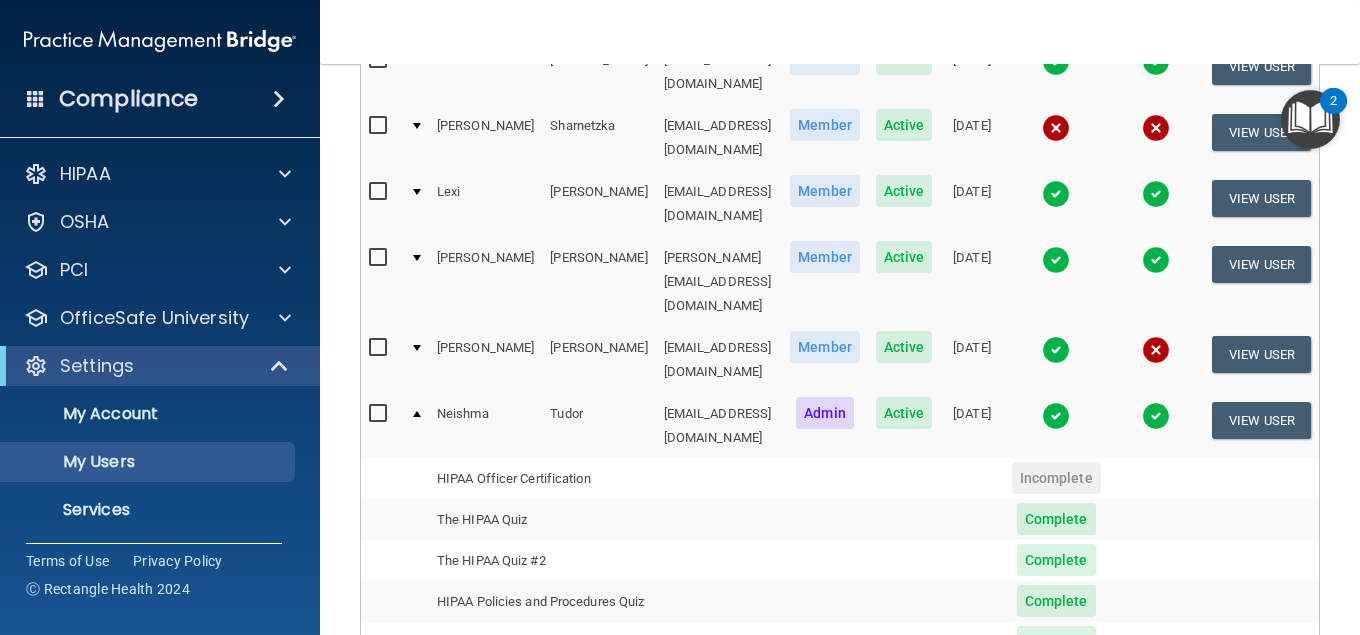 scroll, scrollTop: 560, scrollLeft: 0, axis: vertical 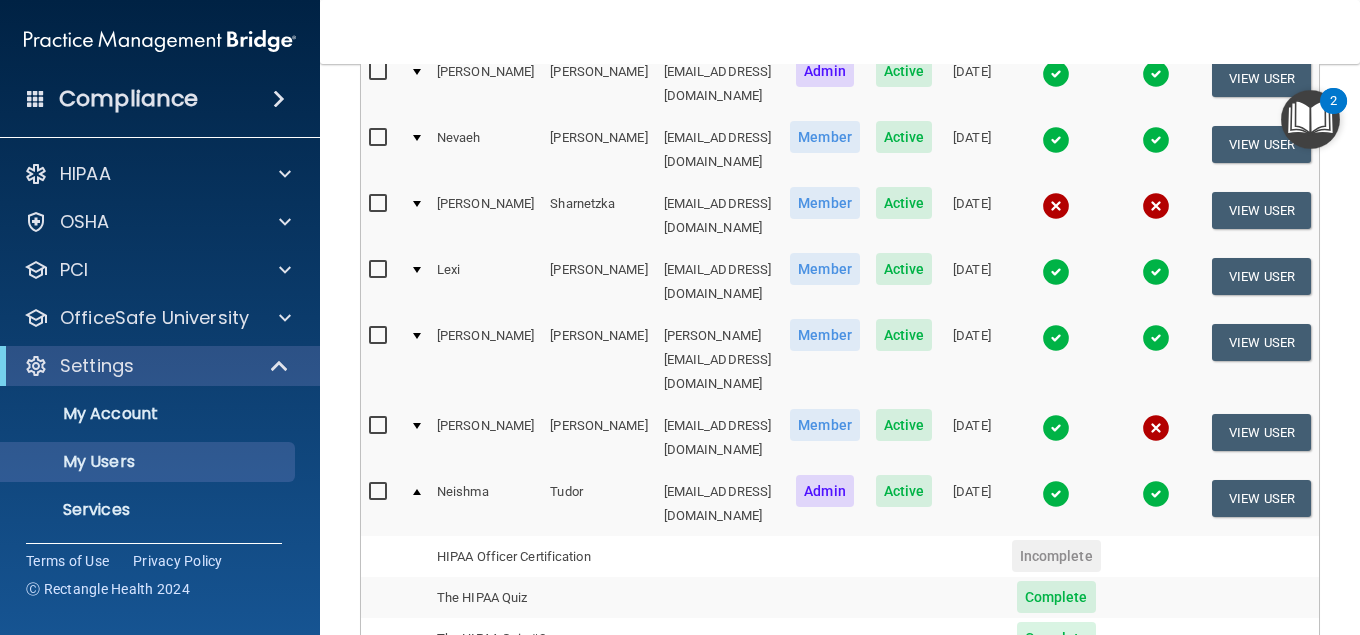 click on "Incomplete" at bounding box center [1056, 556] 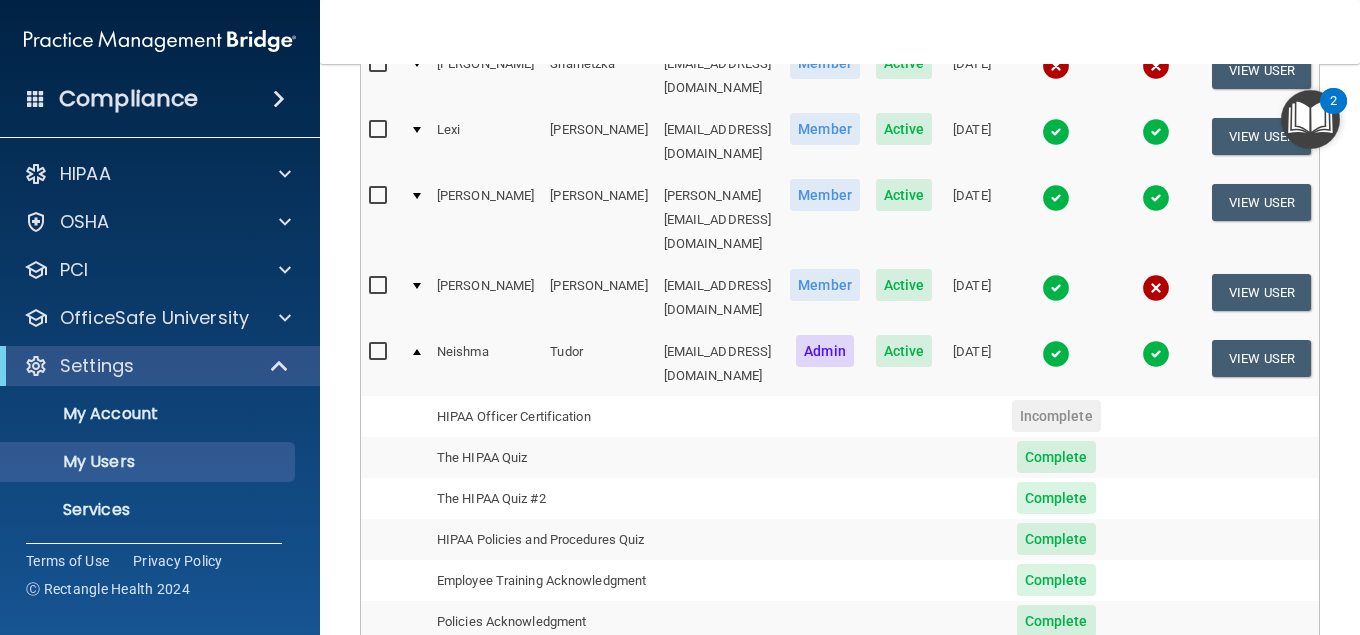 scroll, scrollTop: 746, scrollLeft: 0, axis: vertical 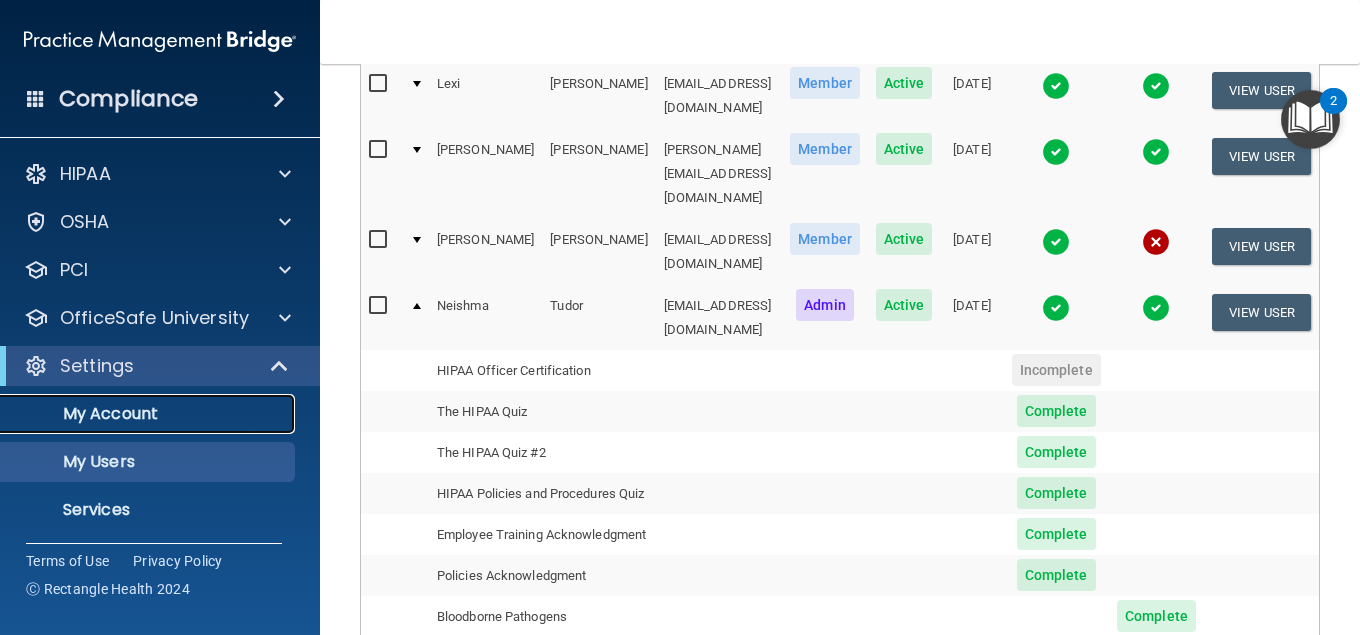 click on "My Account" at bounding box center (149, 414) 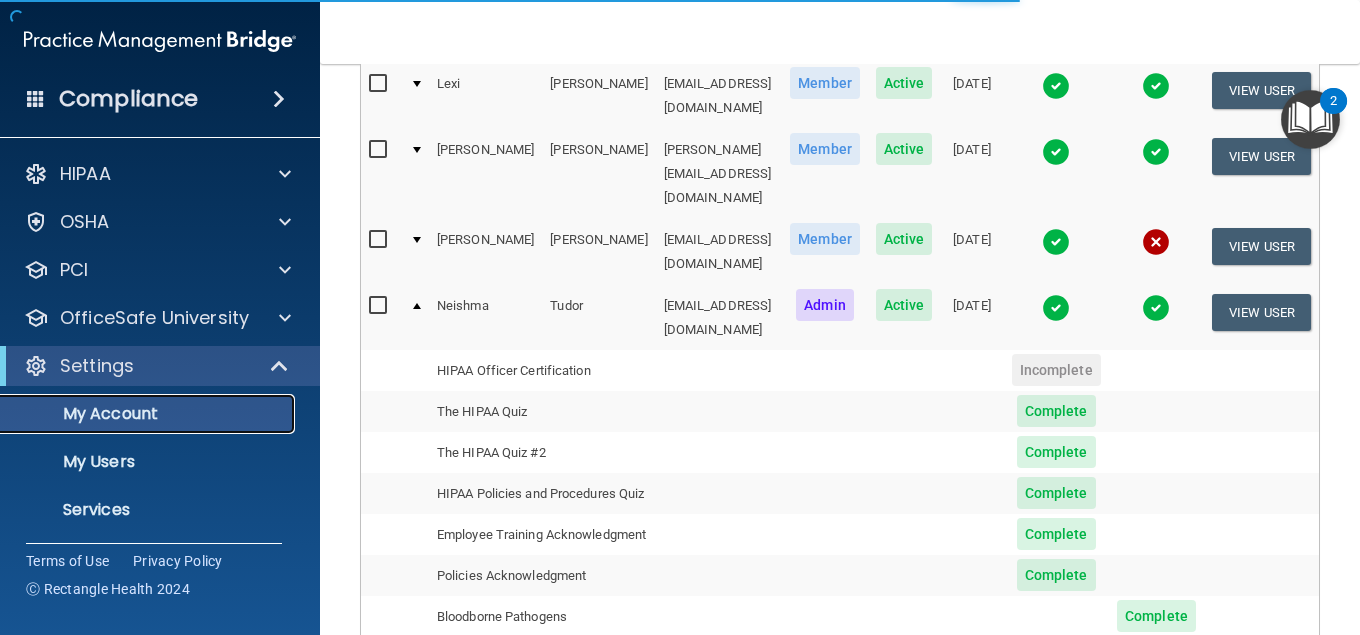 scroll, scrollTop: 0, scrollLeft: 0, axis: both 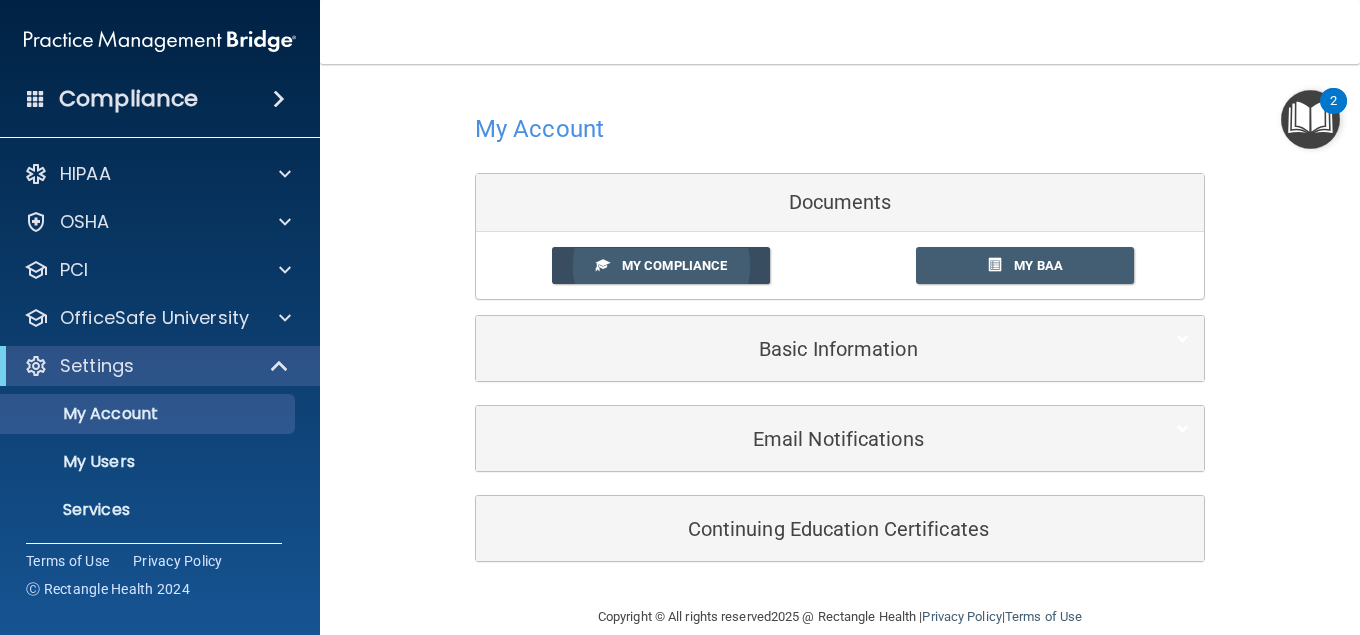 click on "My Compliance" at bounding box center [674, 265] 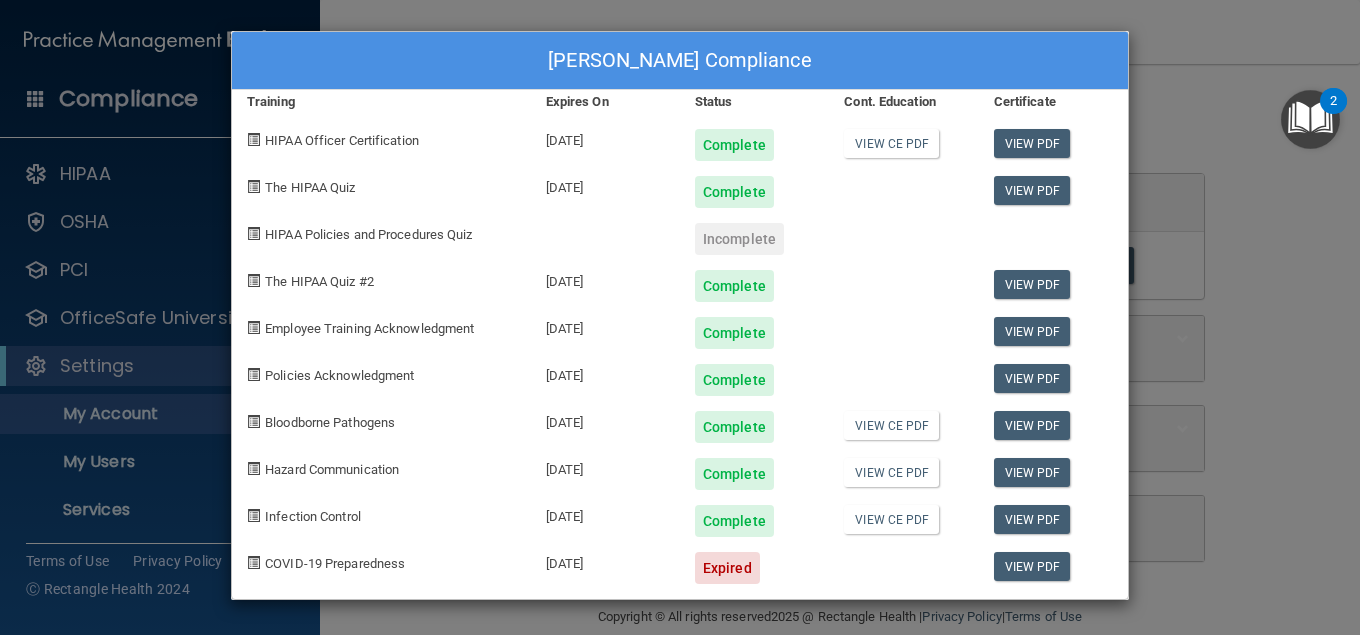 click on "[PERSON_NAME] Compliance      Training   Expires On   Status   Cont. Education   Certificate         HIPAA Officer Certification      [DATE]       Complete        View CE PDF       View PDF         The HIPAA Quiz      [DATE]       Complete              View PDF         HIPAA Policies and Procedures Quiz             Incomplete                      The HIPAA Quiz #2      [DATE]       Complete              View PDF         Employee Training Acknowledgment      [DATE]       Complete              View PDF         Policies Acknowledgment      [DATE]       Complete              View PDF         Bloodborne Pathogens      [DATE]       Complete        View CE PDF       View PDF         Hazard Communication      [DATE]       Complete        View CE PDF       View PDF         Infection Control      [DATE]       Complete        View CE PDF       View PDF         [MEDICAL_DATA] Preparedness      [DATE]       Expired              View PDF" at bounding box center (680, 317) 